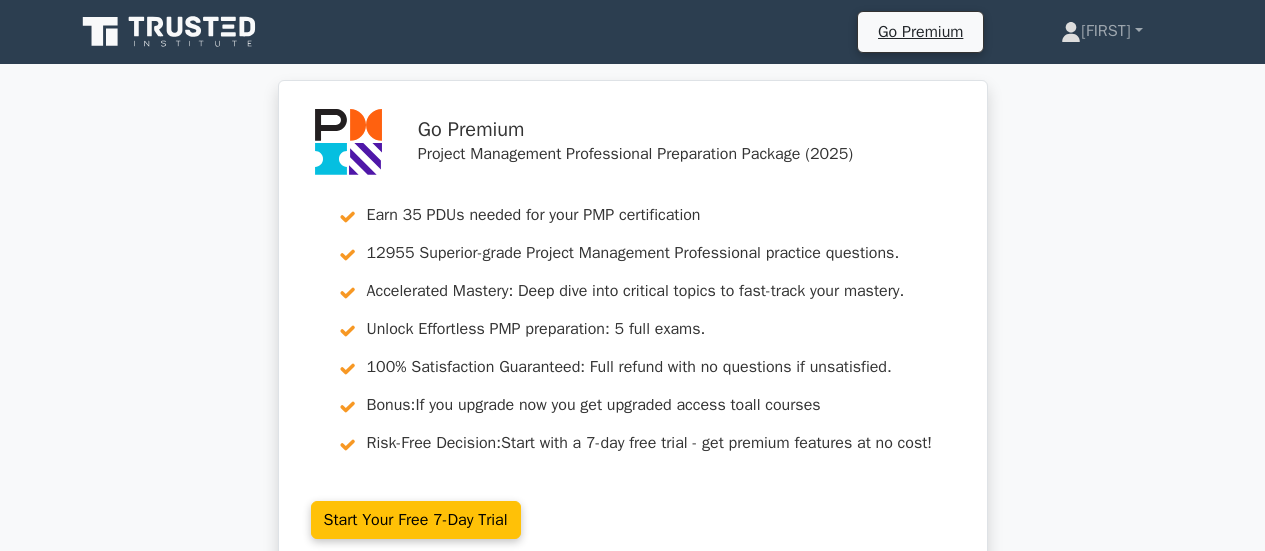 scroll, scrollTop: 3219, scrollLeft: 0, axis: vertical 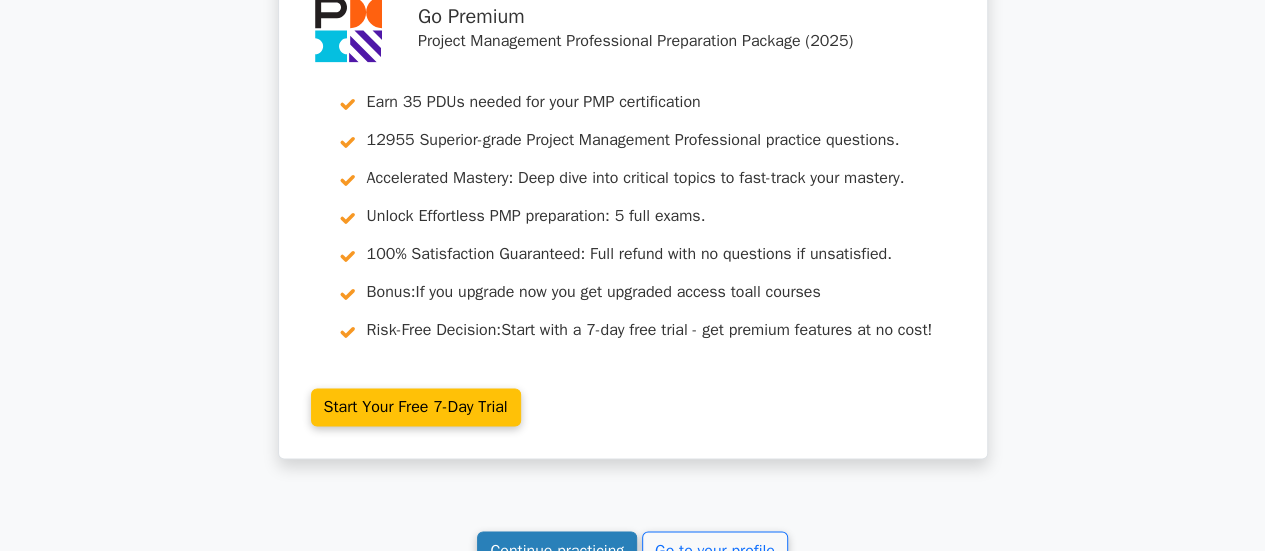 click on "Continue practicing" at bounding box center (557, 550) 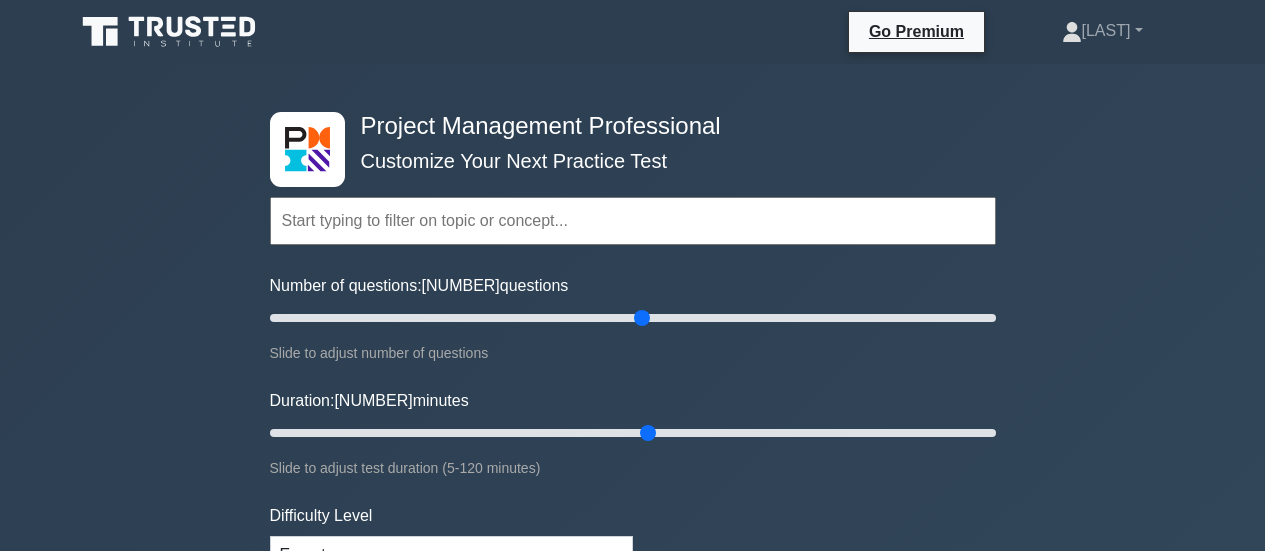 scroll, scrollTop: 0, scrollLeft: 0, axis: both 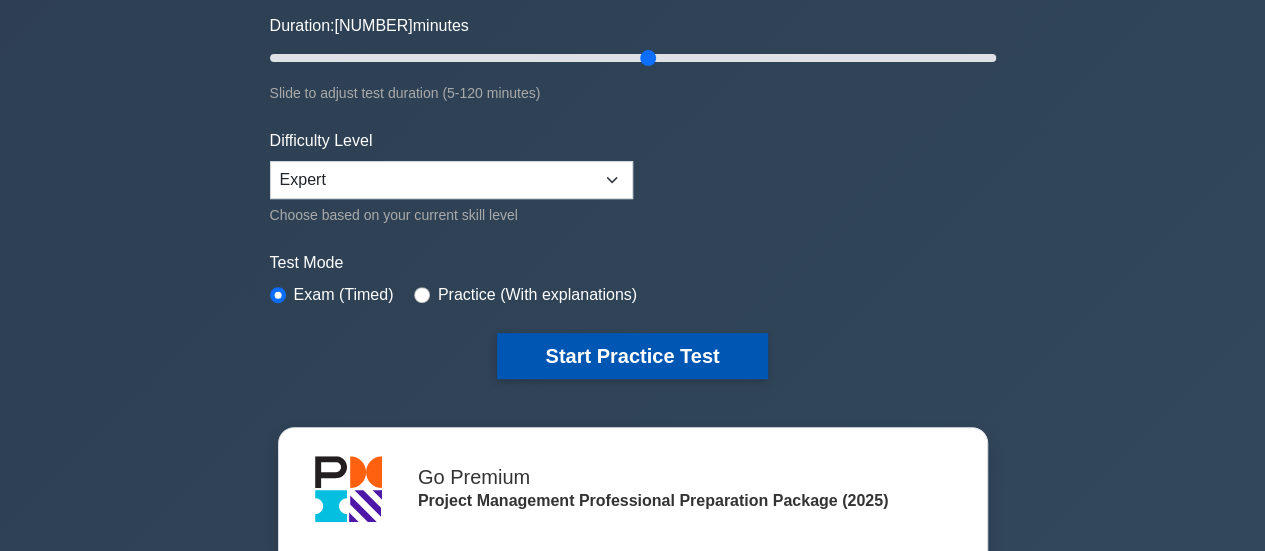 click on "Start Practice Test" at bounding box center [632, 356] 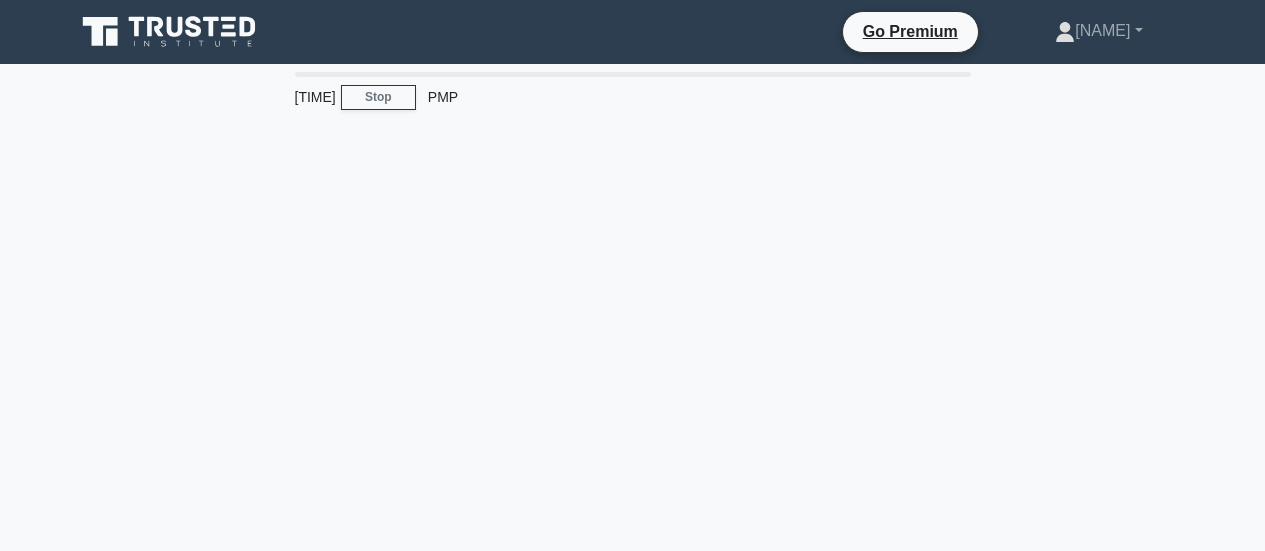 scroll, scrollTop: 0, scrollLeft: 0, axis: both 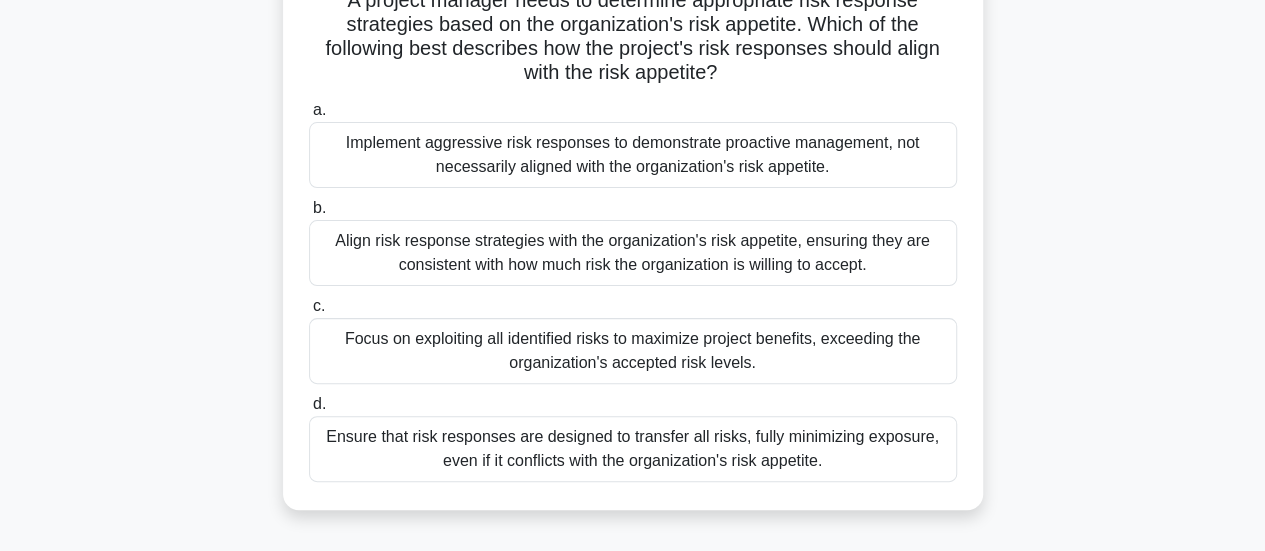 click on "Align risk response strategies with the organization's risk appetite, ensuring they are consistent with how much risk the organization is willing to accept." at bounding box center [633, 253] 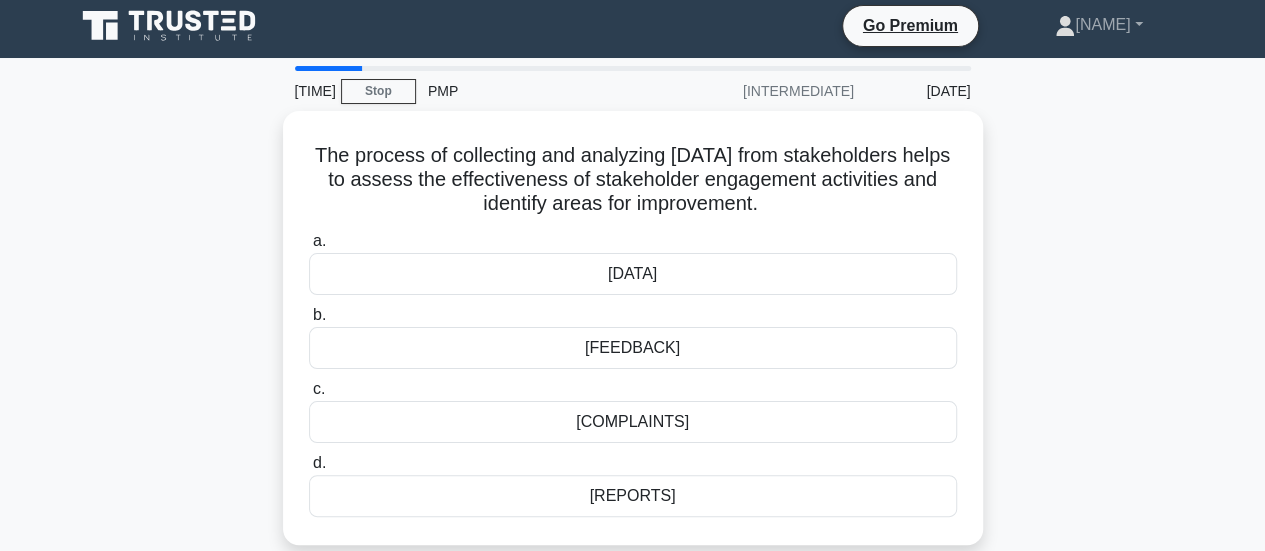 scroll, scrollTop: 0, scrollLeft: 0, axis: both 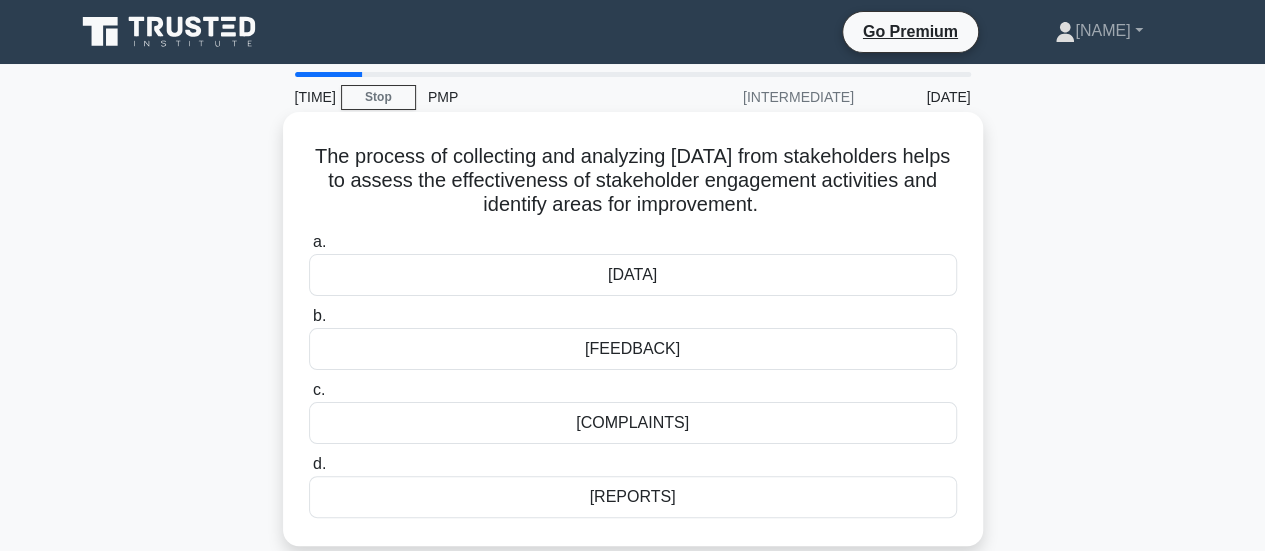 click on "[FEEDBACK]" at bounding box center (633, 349) 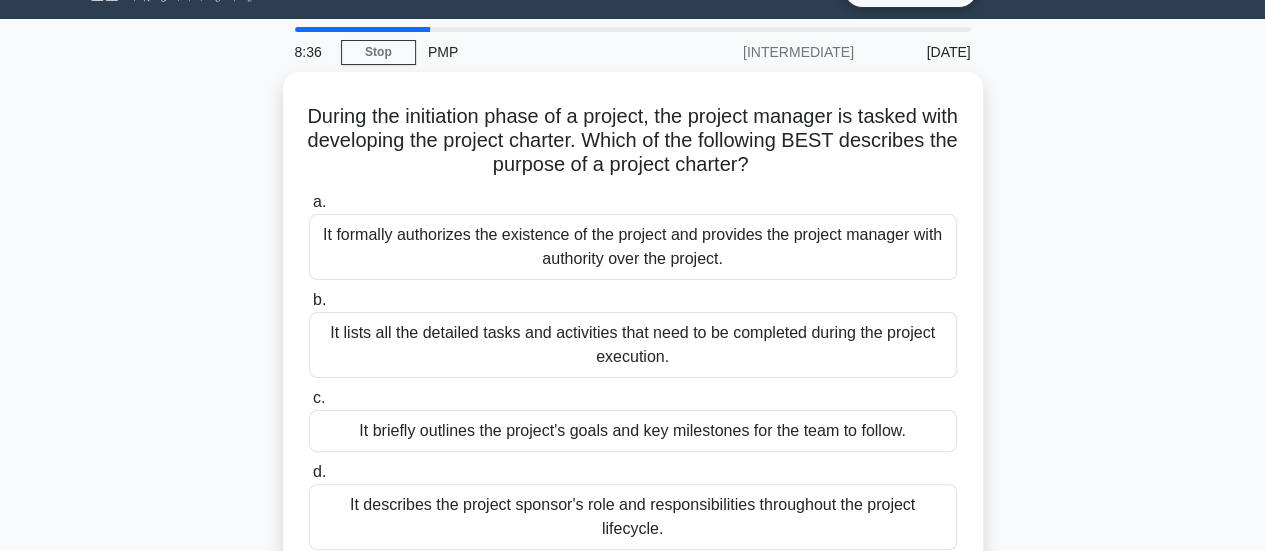 scroll, scrollTop: 43, scrollLeft: 0, axis: vertical 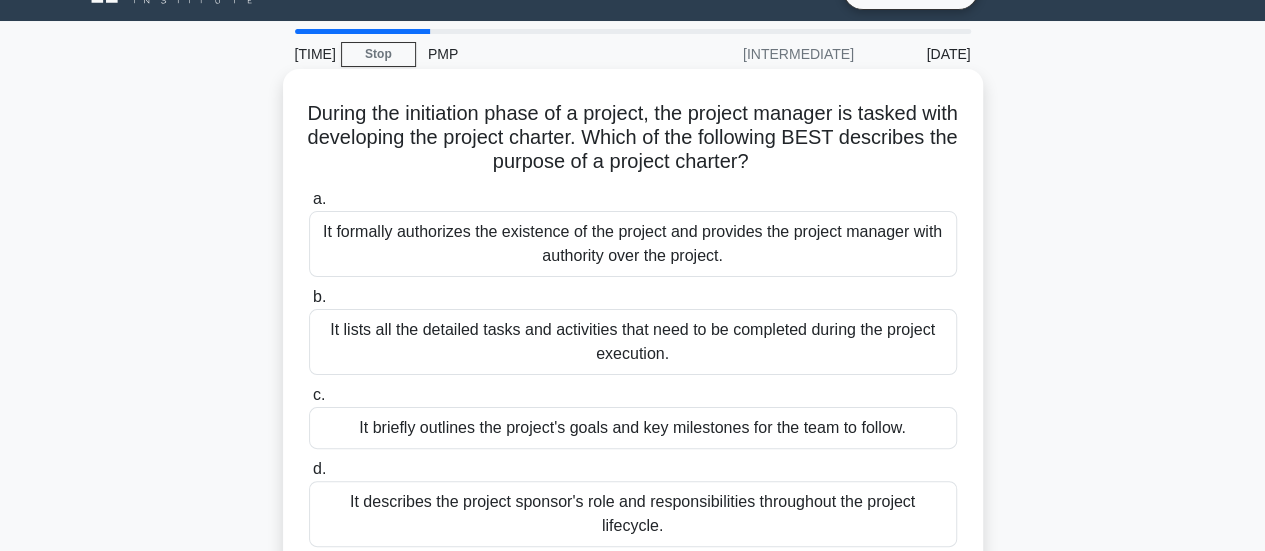 click on "It formally authorizes the existence of the project and provides the project manager with authority over the project." at bounding box center [633, 244] 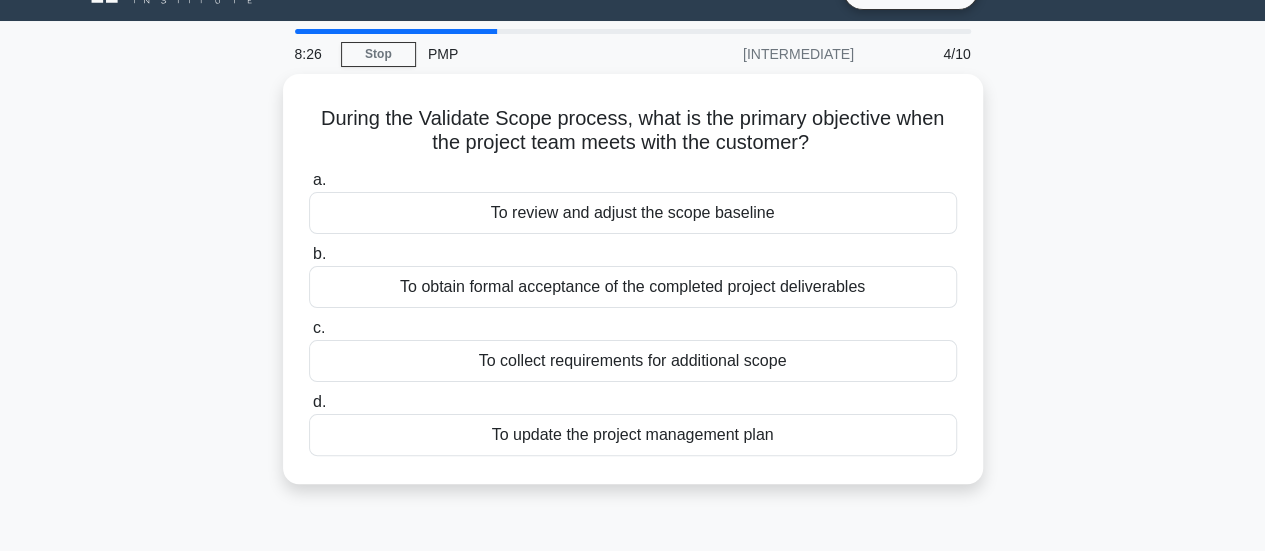 scroll, scrollTop: 0, scrollLeft: 0, axis: both 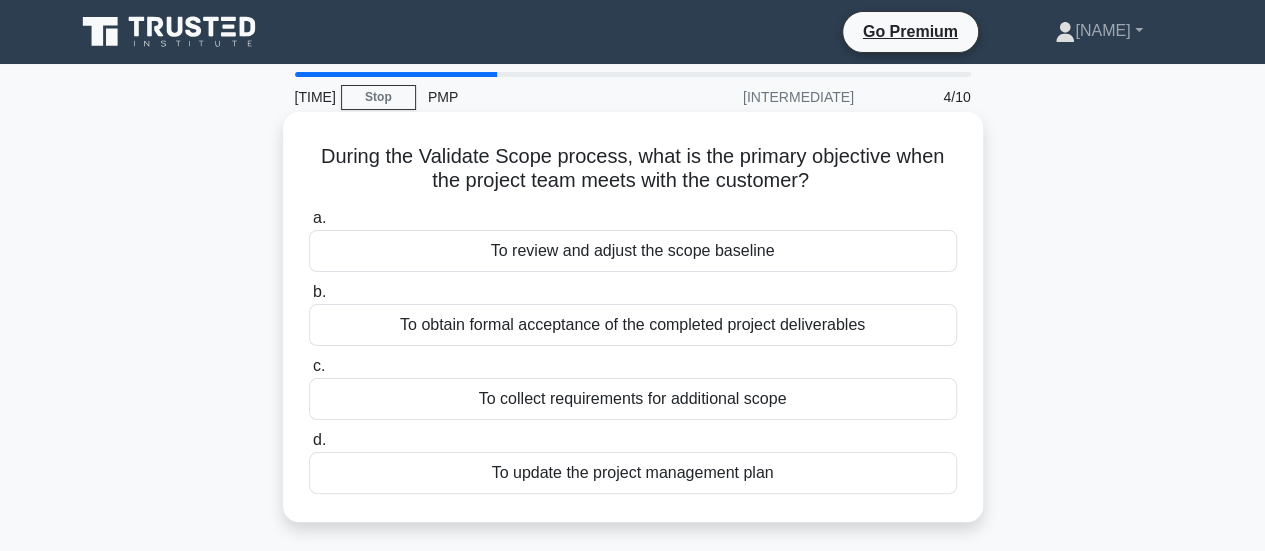 click on "To review and adjust the scope baseline" at bounding box center (633, 251) 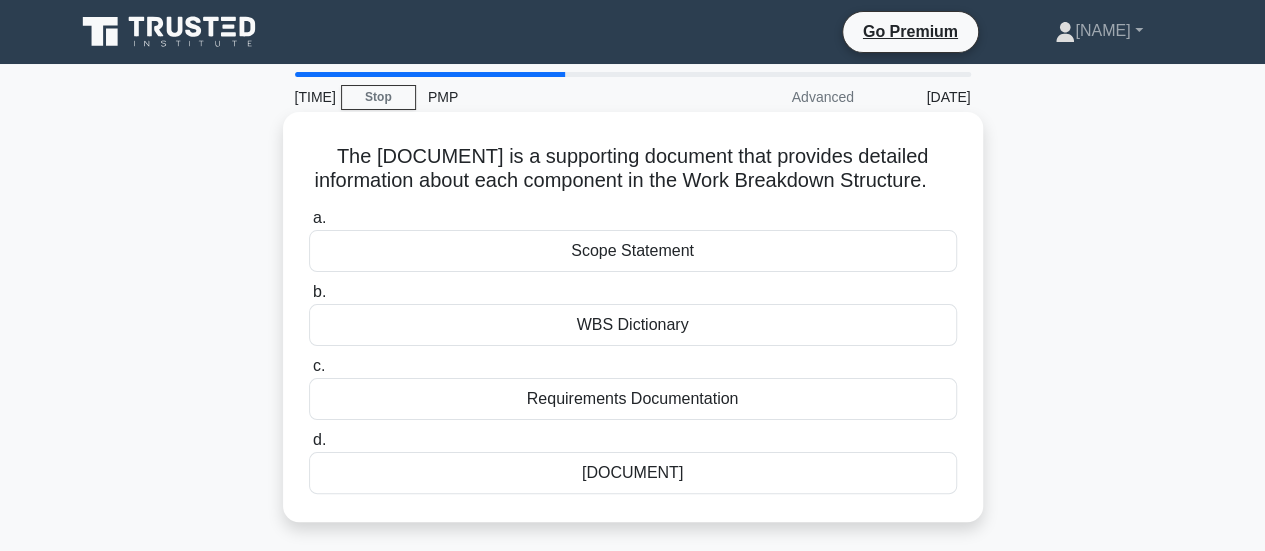 click on "WBS Dictionary" at bounding box center [633, 325] 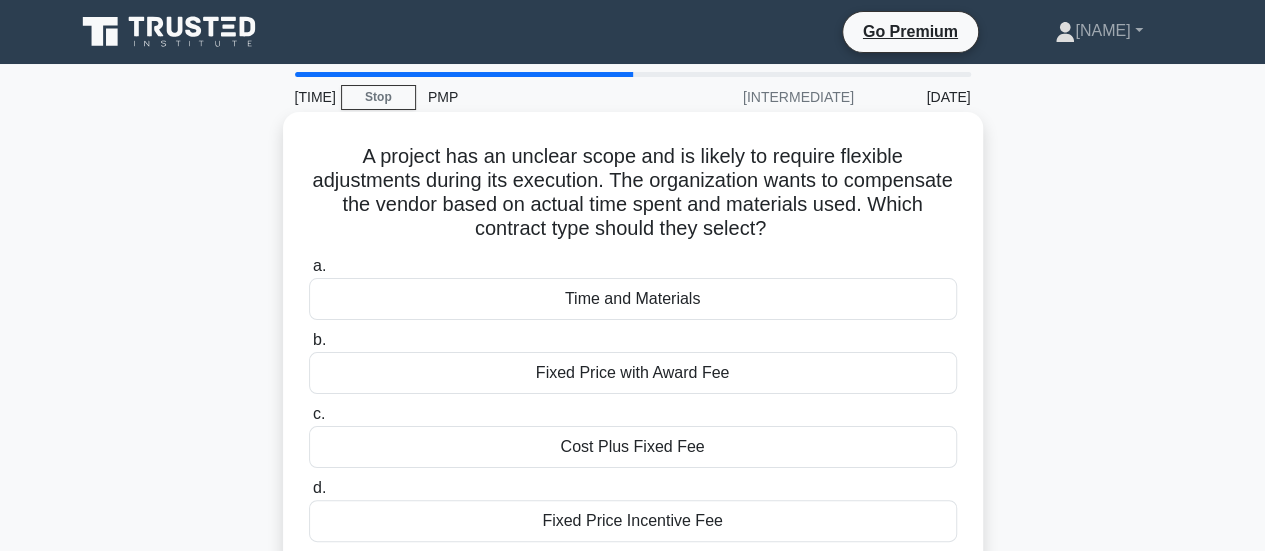click on "Time and Materials" at bounding box center (633, 299) 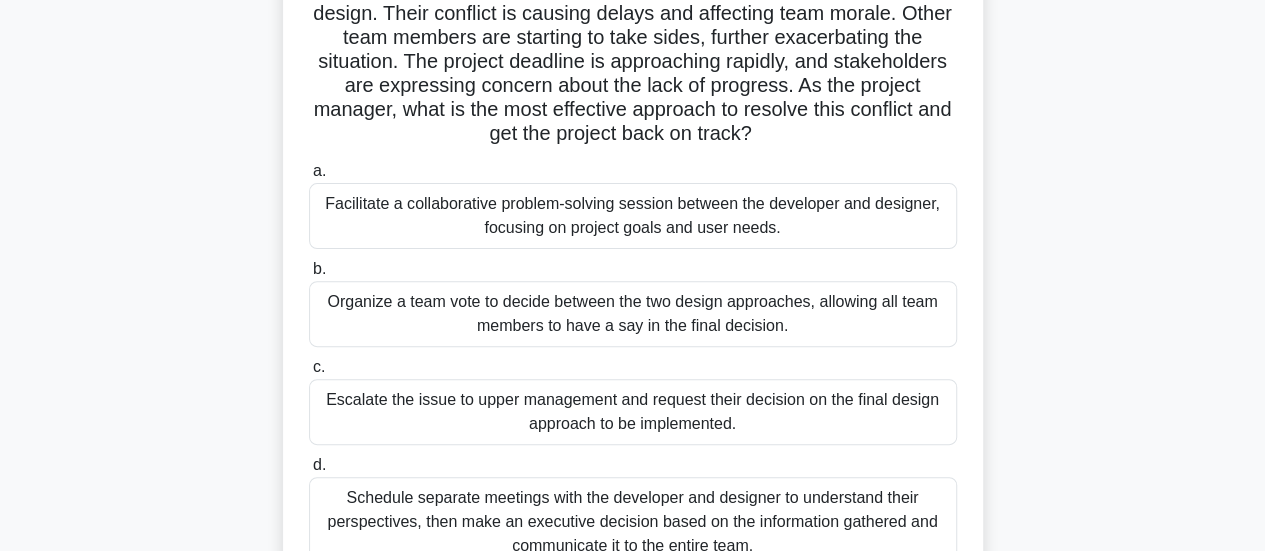 scroll, scrollTop: 216, scrollLeft: 0, axis: vertical 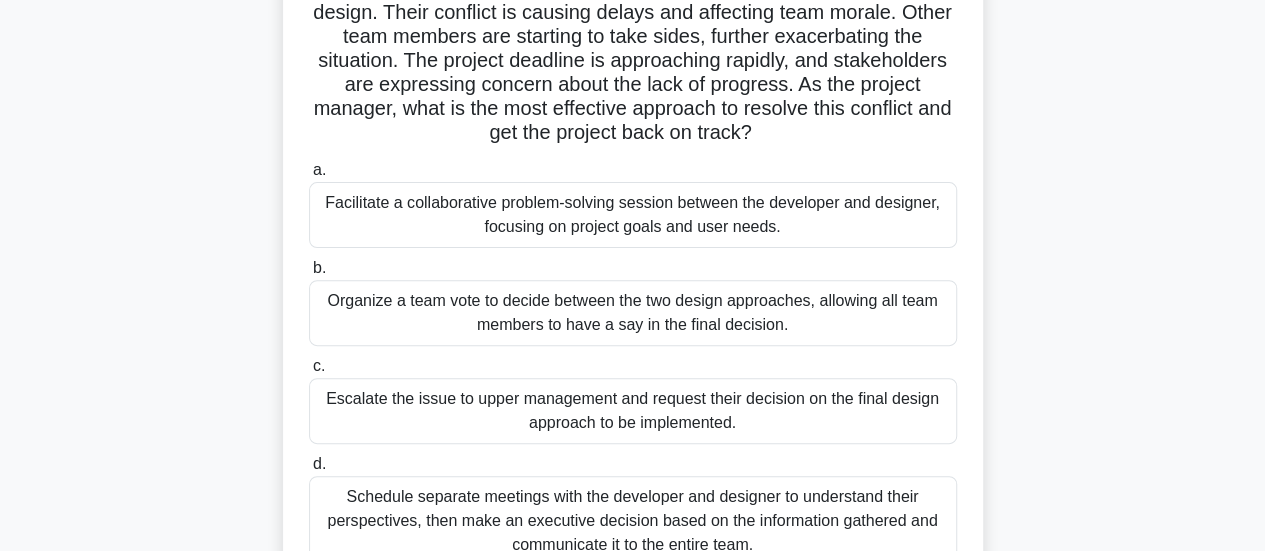 click on "Facilitate a collaborative problem-solving session between the developer and designer, focusing on project goals and user needs." at bounding box center [633, 215] 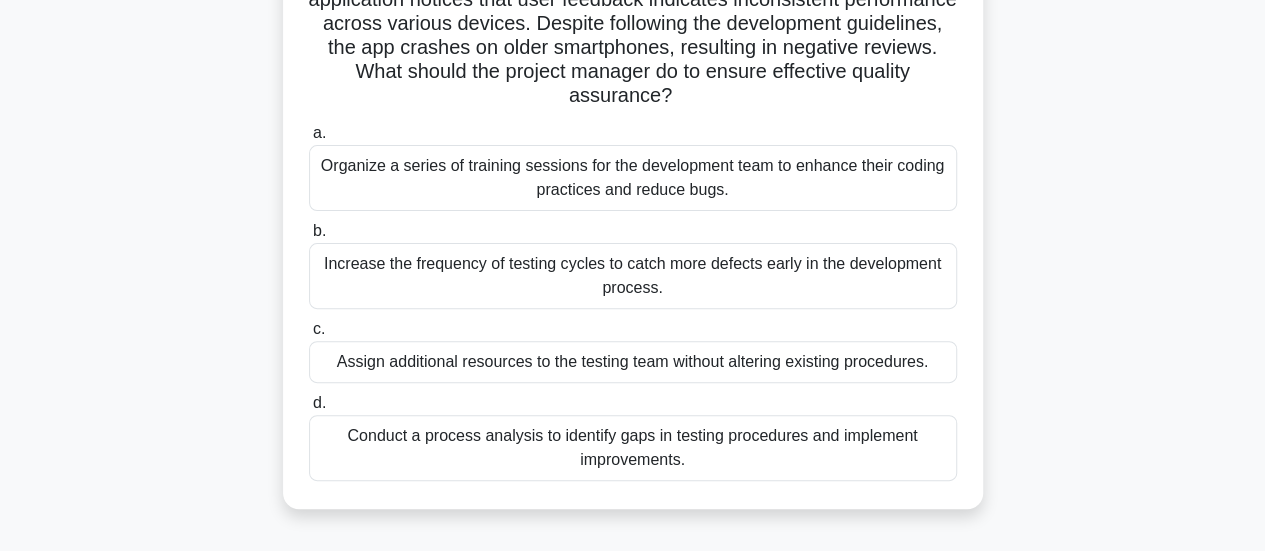 scroll, scrollTop: 182, scrollLeft: 0, axis: vertical 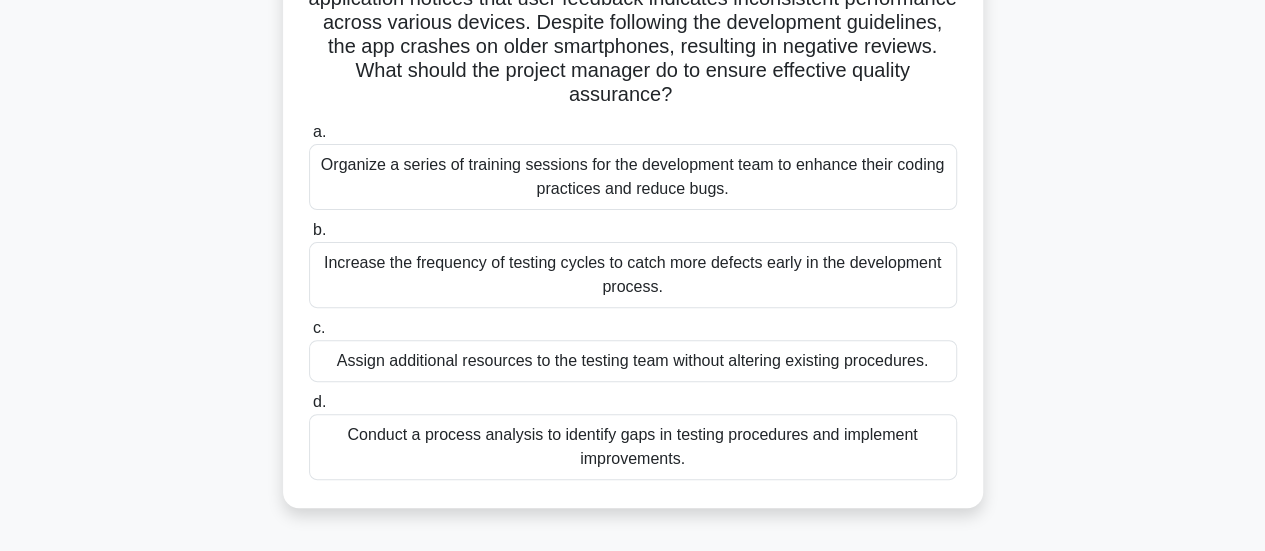 click on "Increase the frequency of testing cycles to catch more defects early in the development process." at bounding box center [633, 275] 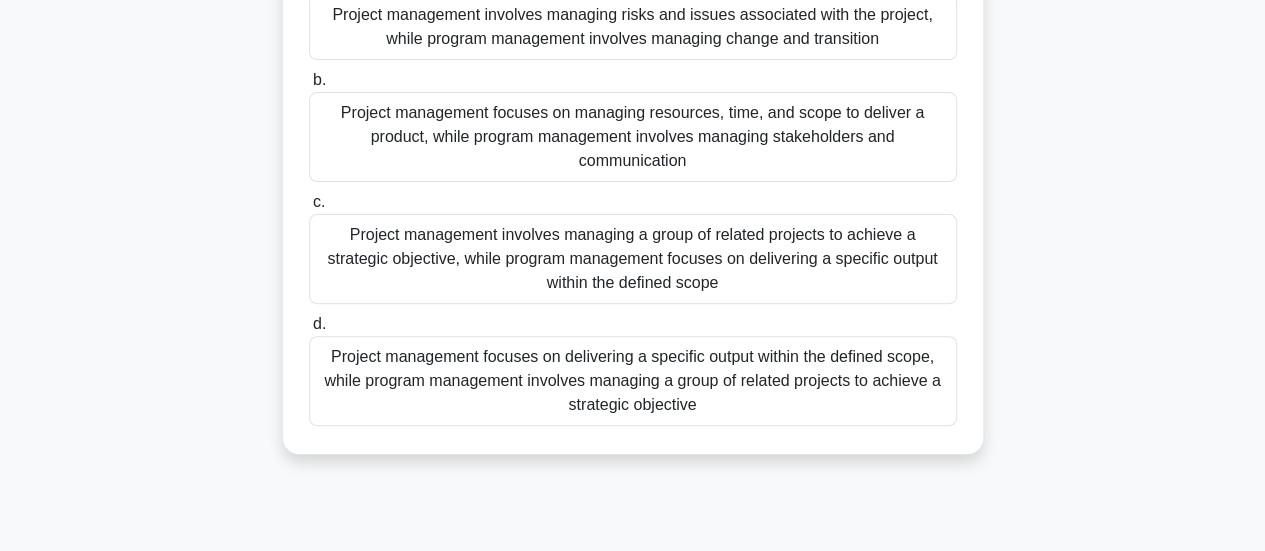 scroll, scrollTop: 237, scrollLeft: 0, axis: vertical 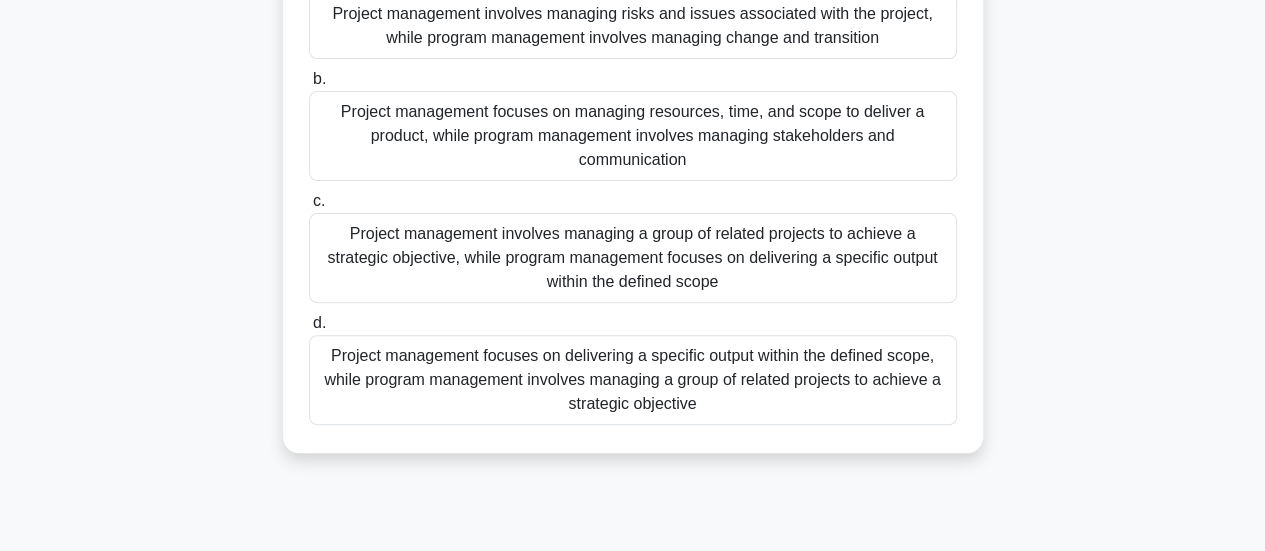 click on "Project management focuses on delivering a specific output within the defined scope, while program management involves managing a group of related projects to achieve a strategic objective" at bounding box center [633, 380] 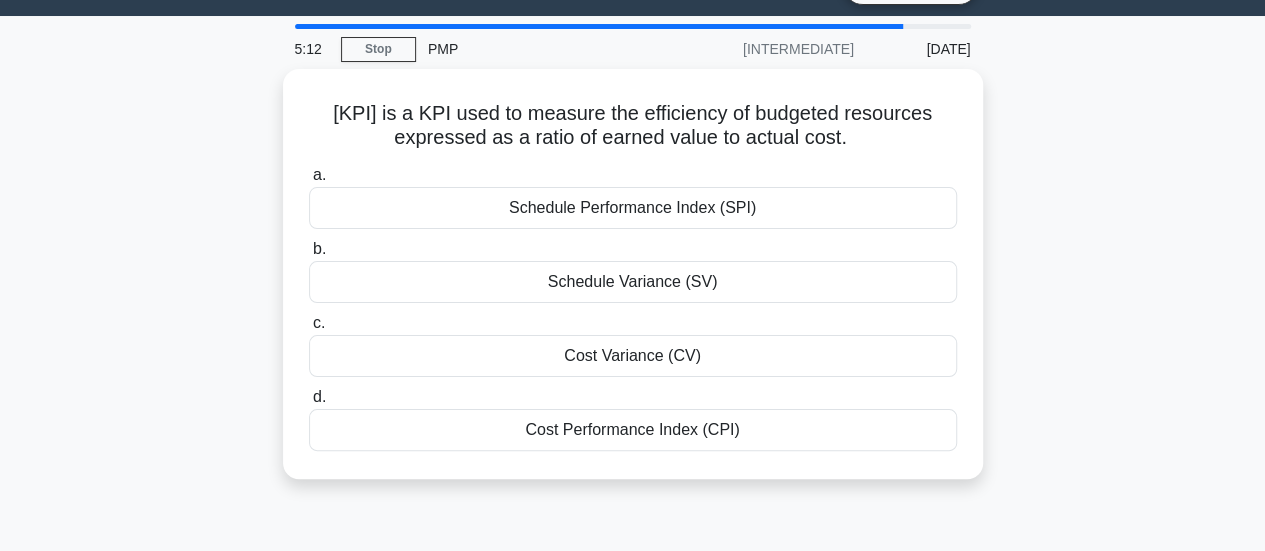 scroll, scrollTop: 0, scrollLeft: 0, axis: both 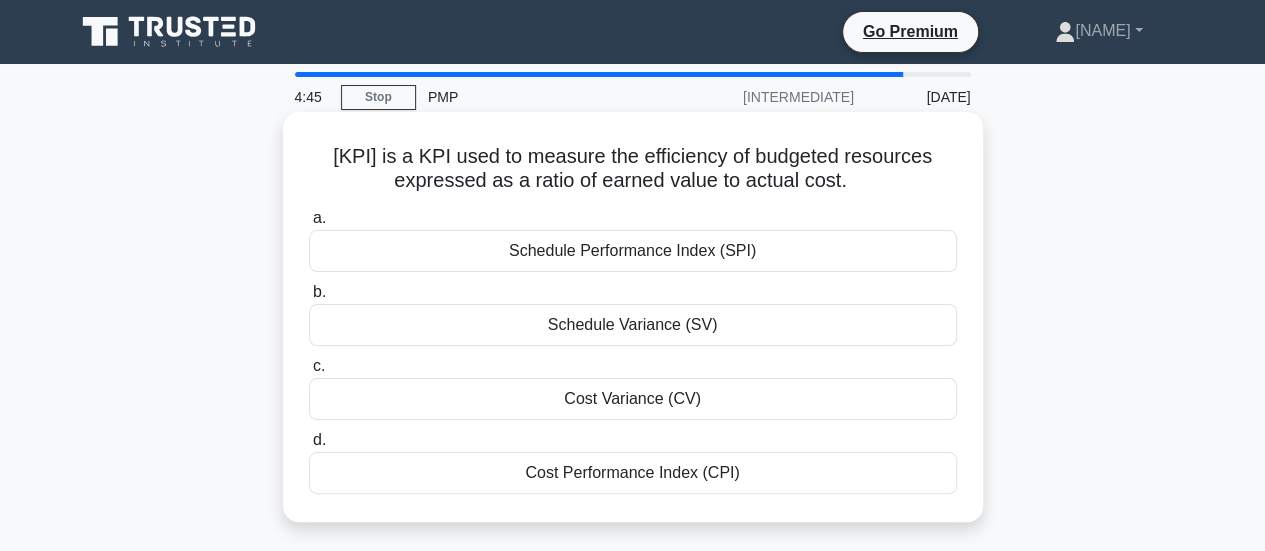click on "Cost Performance Index (CPI)" at bounding box center [633, 473] 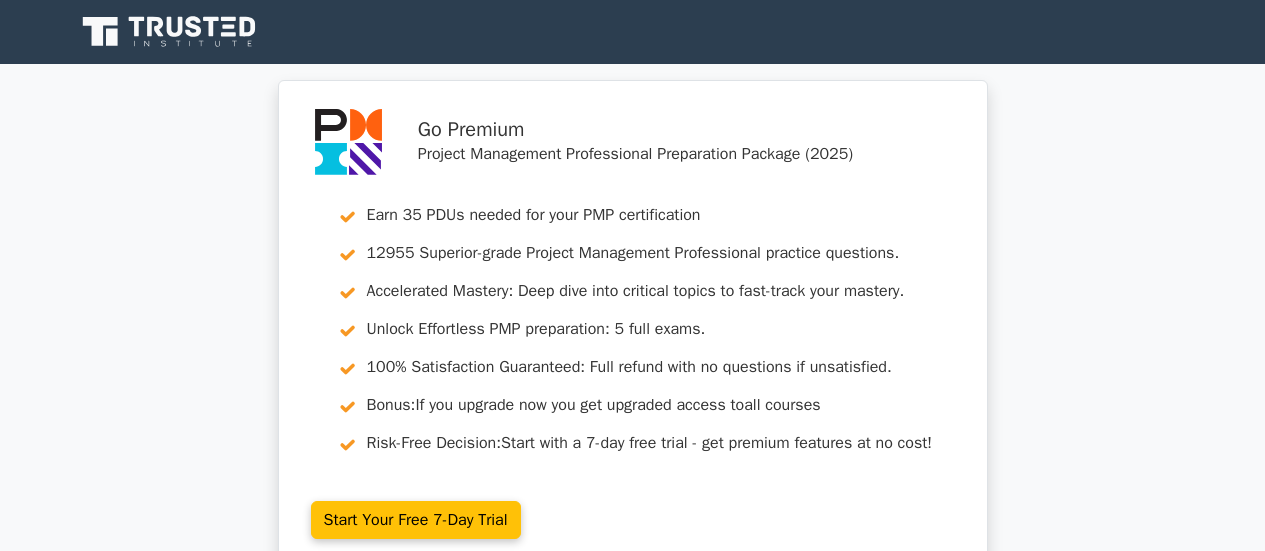 scroll, scrollTop: 299, scrollLeft: 0, axis: vertical 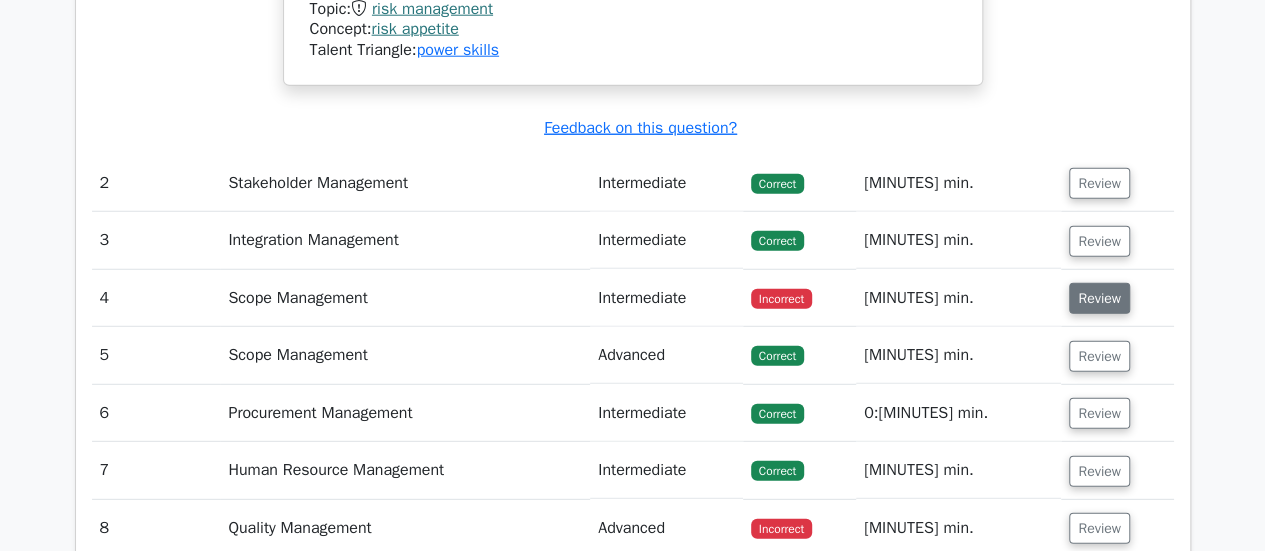 click on "Review" at bounding box center [1099, 298] 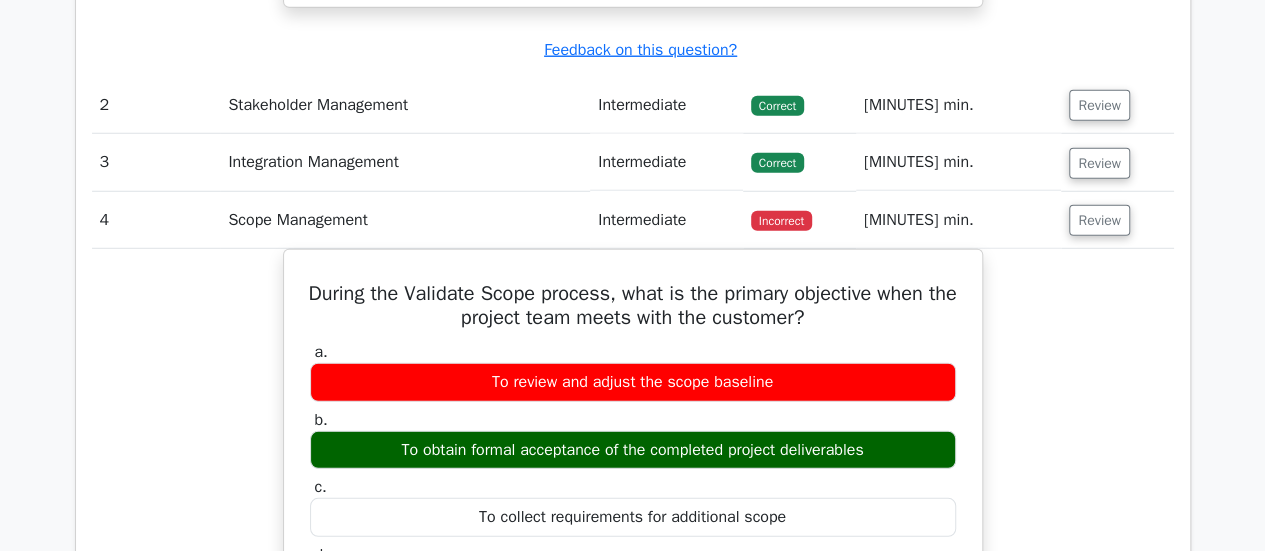 scroll, scrollTop: 2707, scrollLeft: 0, axis: vertical 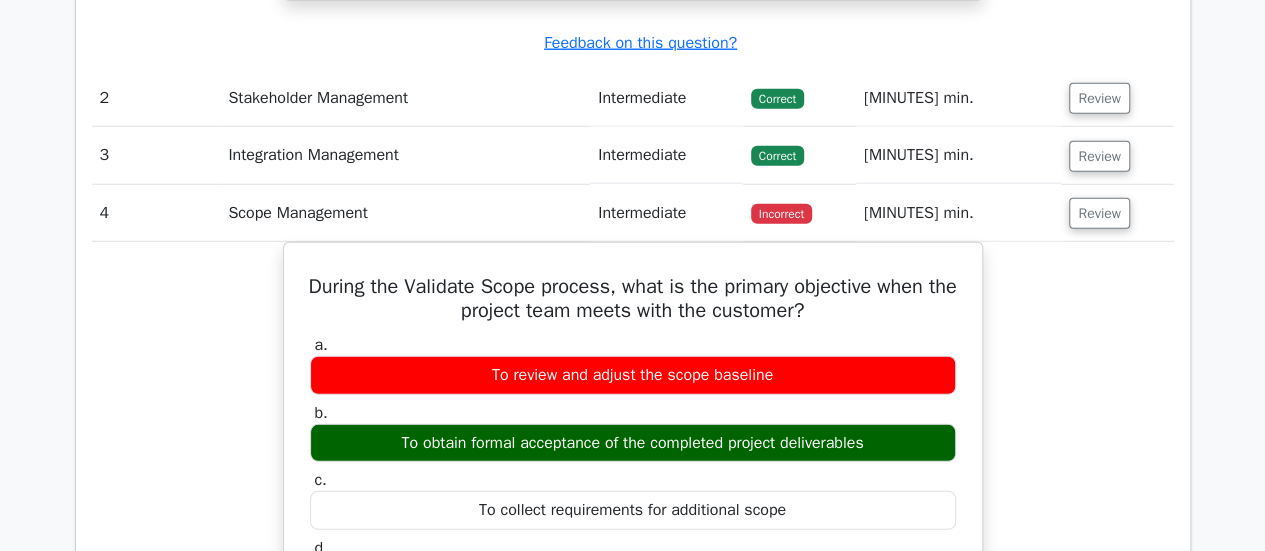 type 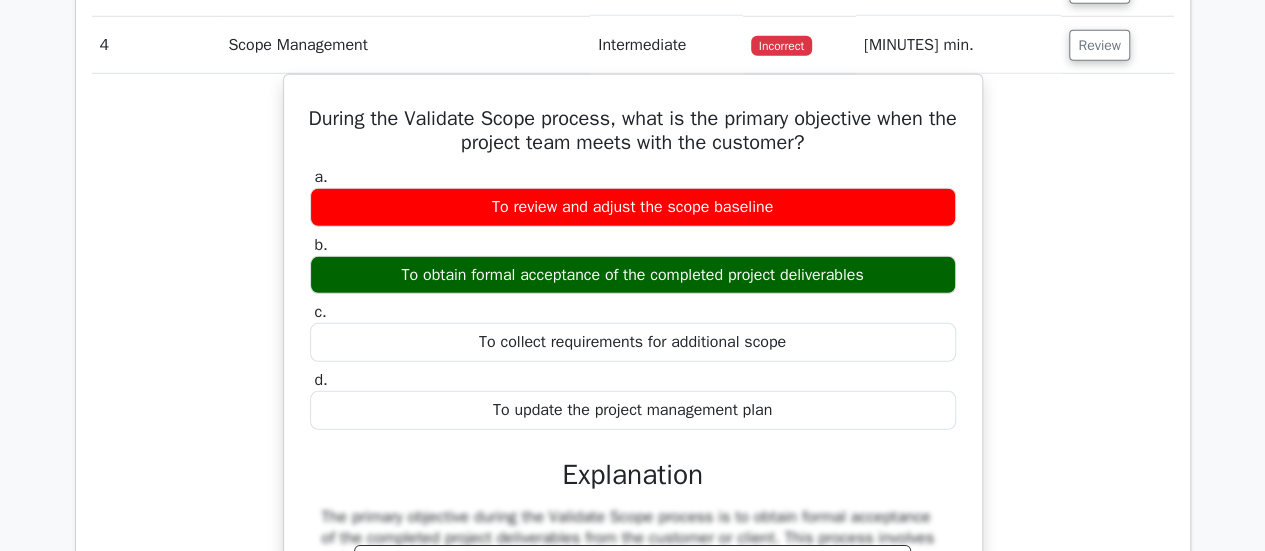 scroll, scrollTop: 2876, scrollLeft: 0, axis: vertical 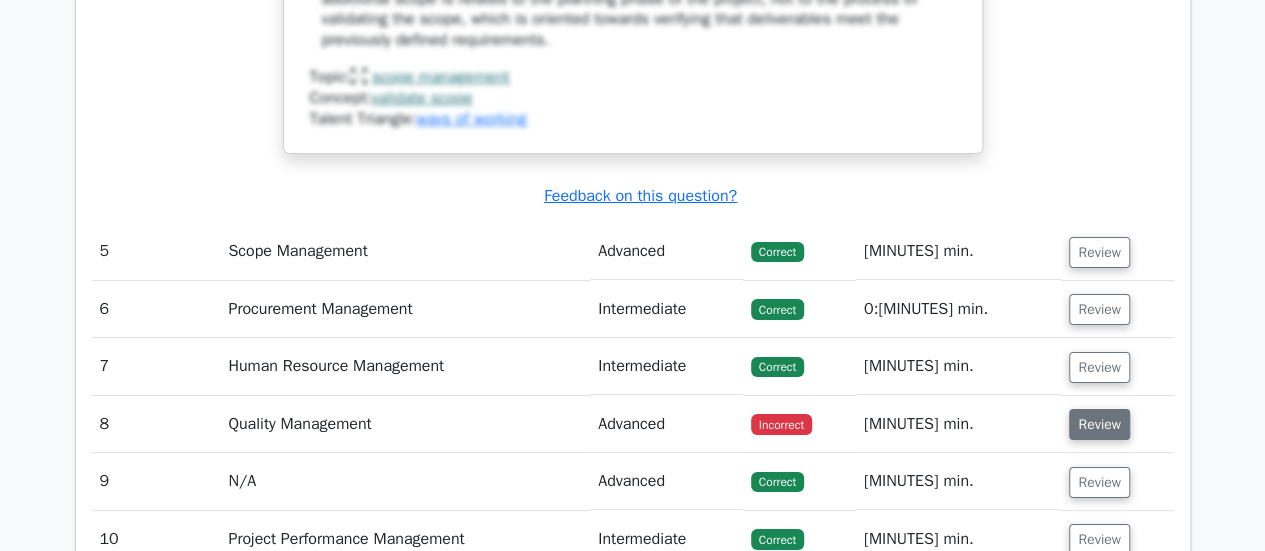 click on "Review" at bounding box center (1099, 424) 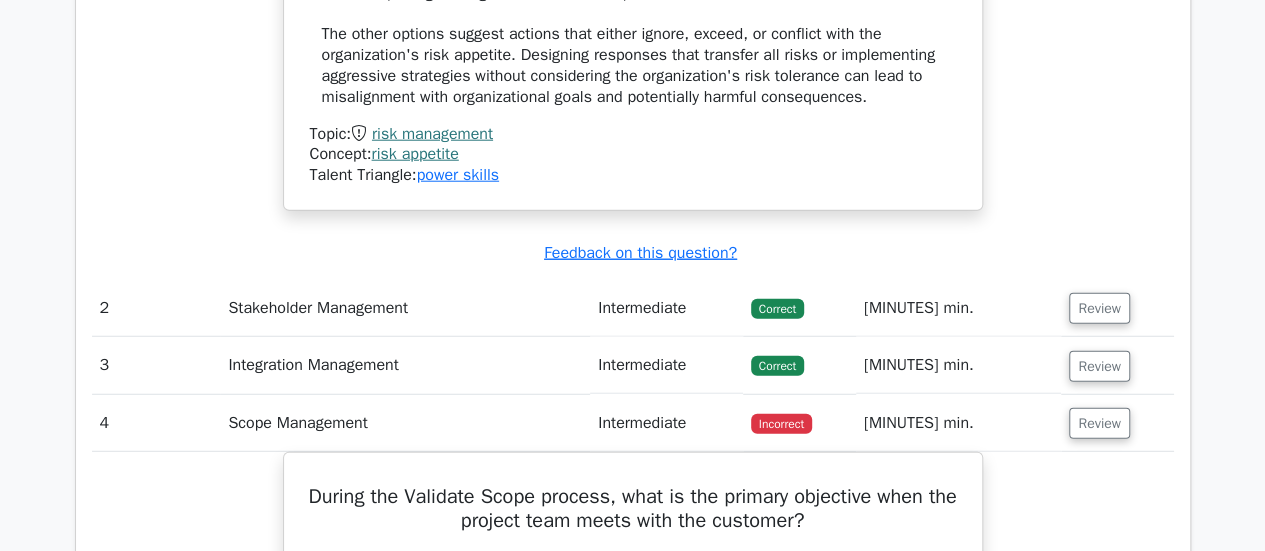 scroll, scrollTop: 2498, scrollLeft: 0, axis: vertical 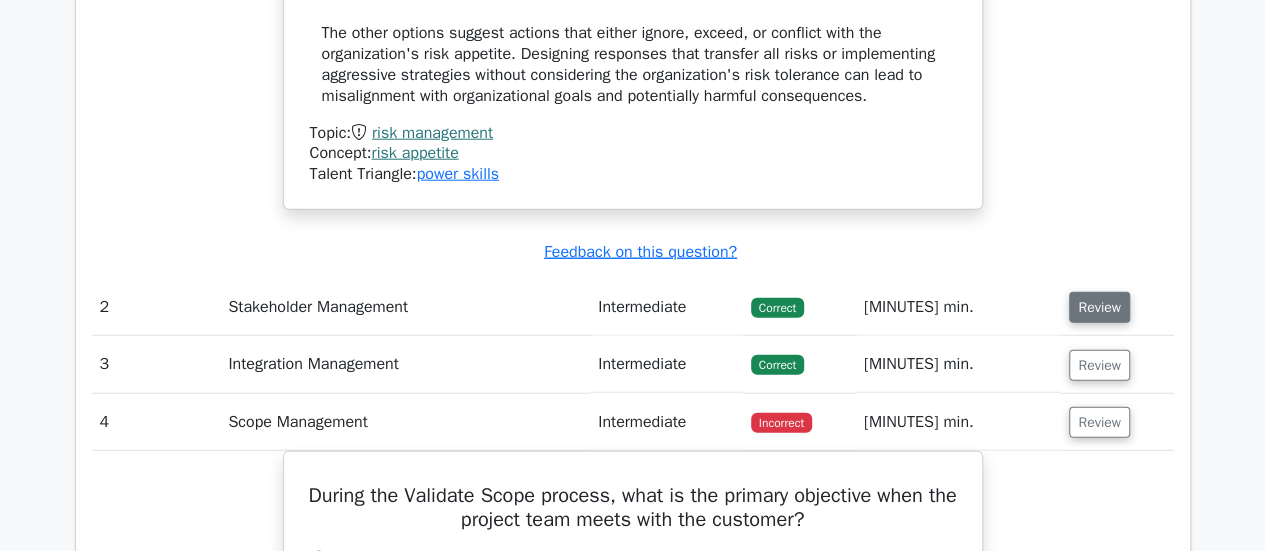 click on "Review" at bounding box center (1099, 307) 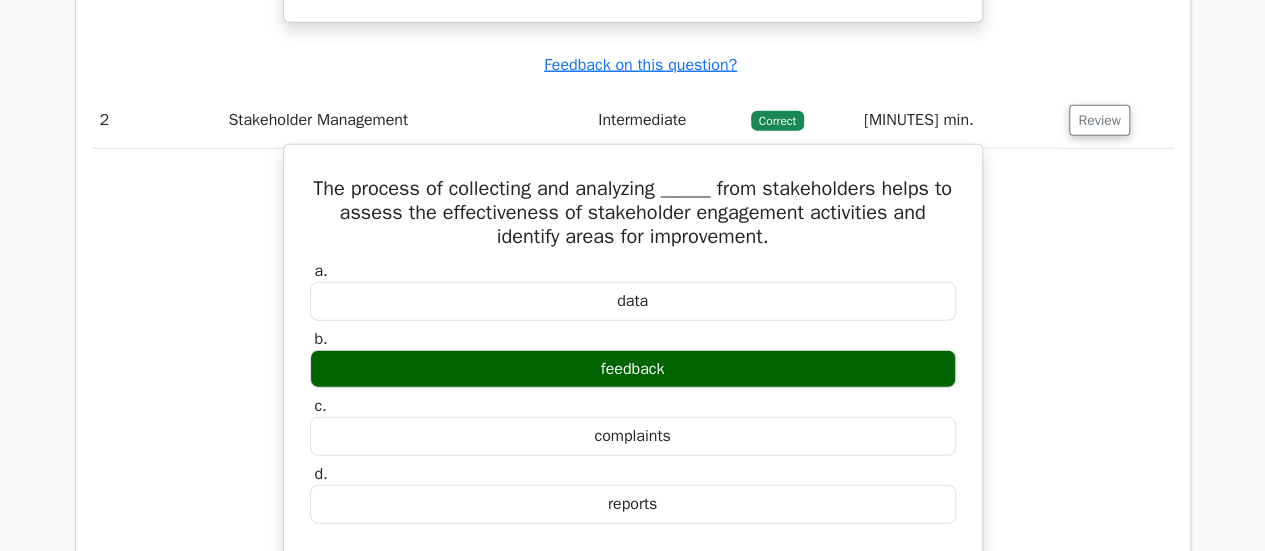 scroll, scrollTop: 2684, scrollLeft: 0, axis: vertical 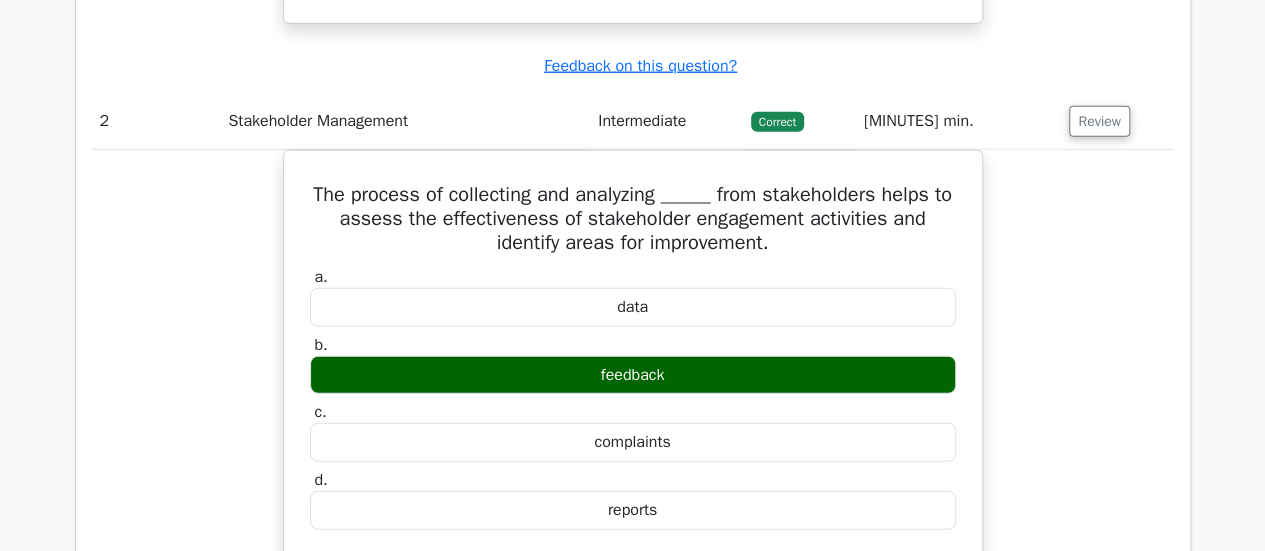 type 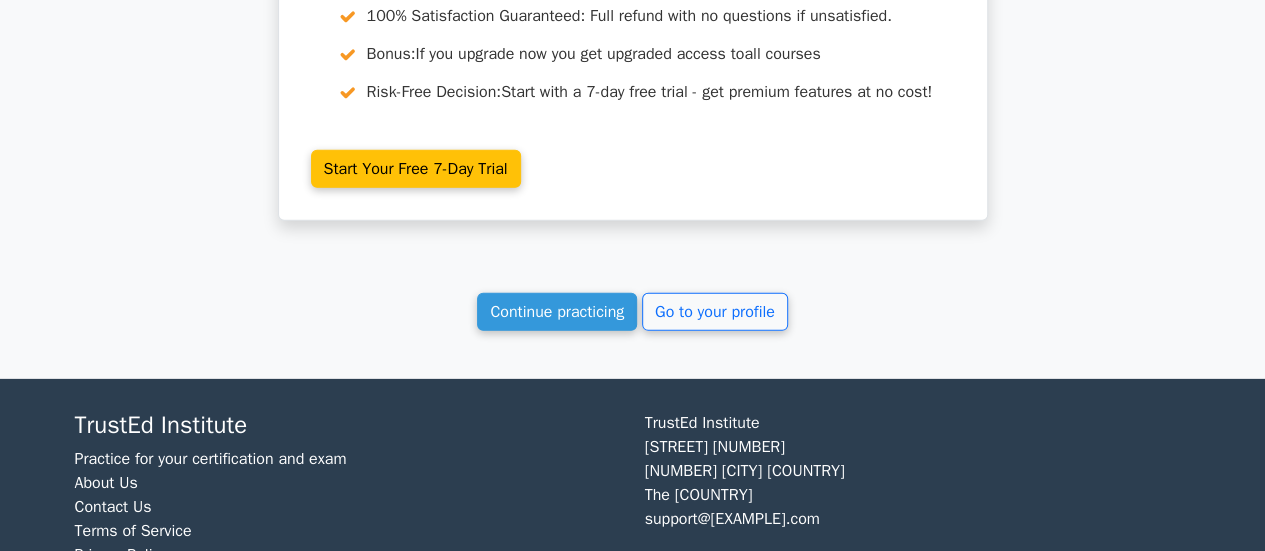scroll, scrollTop: 6717, scrollLeft: 0, axis: vertical 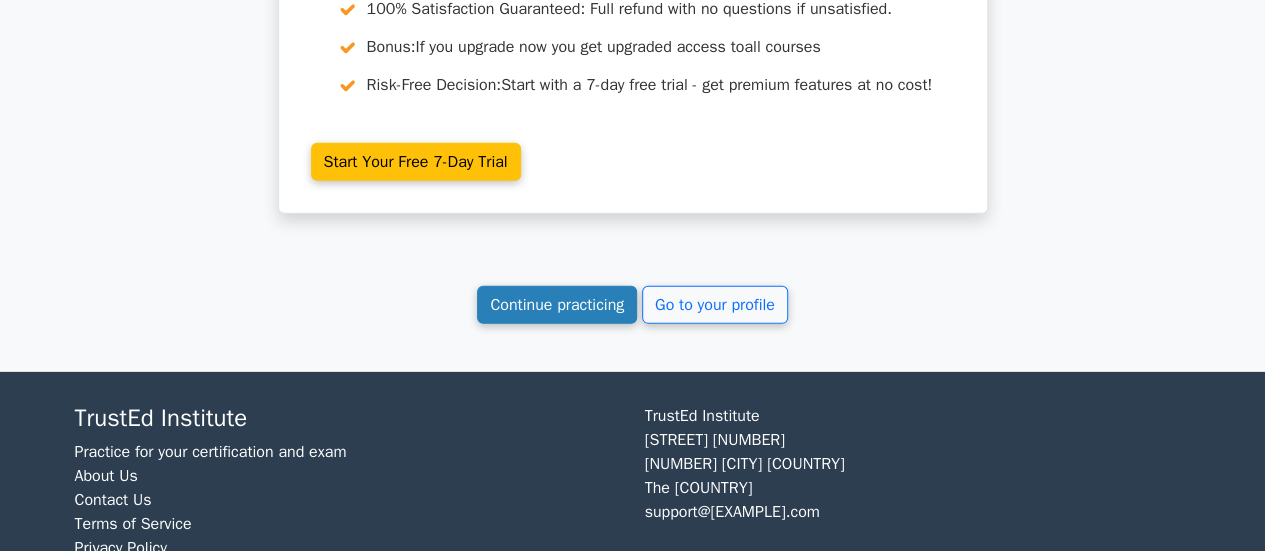 click on "Continue practicing" at bounding box center (557, 305) 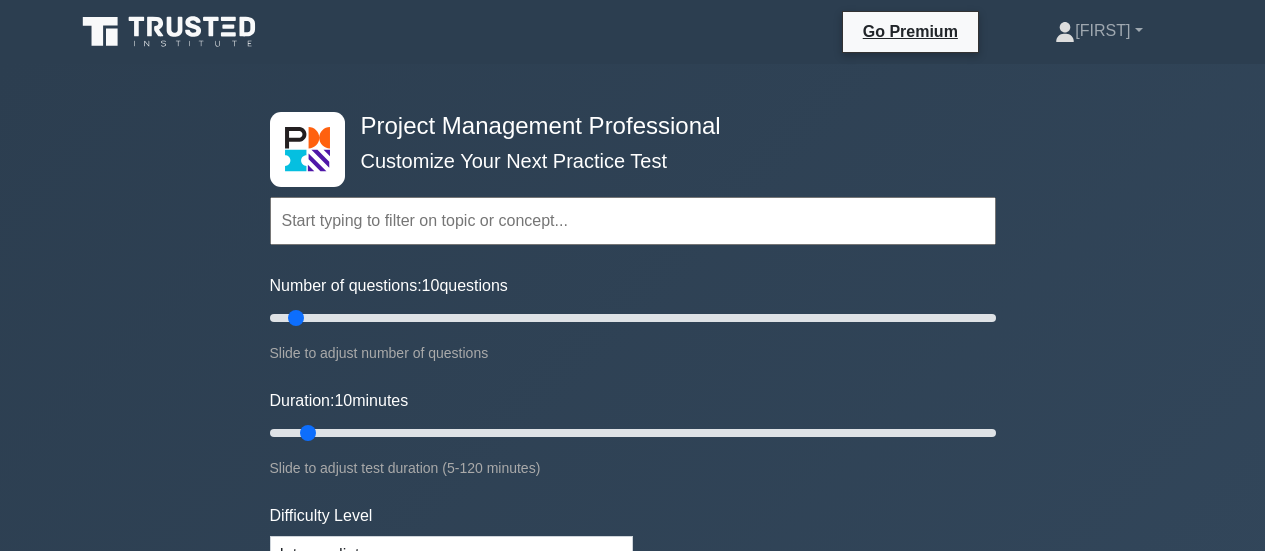 scroll, scrollTop: 0, scrollLeft: 0, axis: both 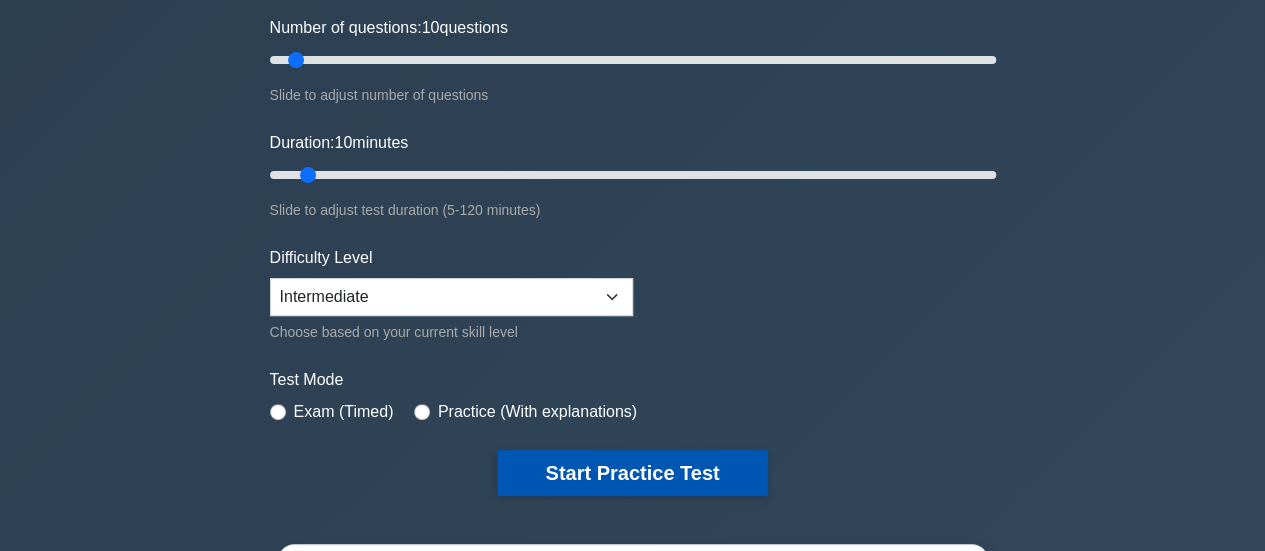click on "Start Practice Test" at bounding box center [632, 473] 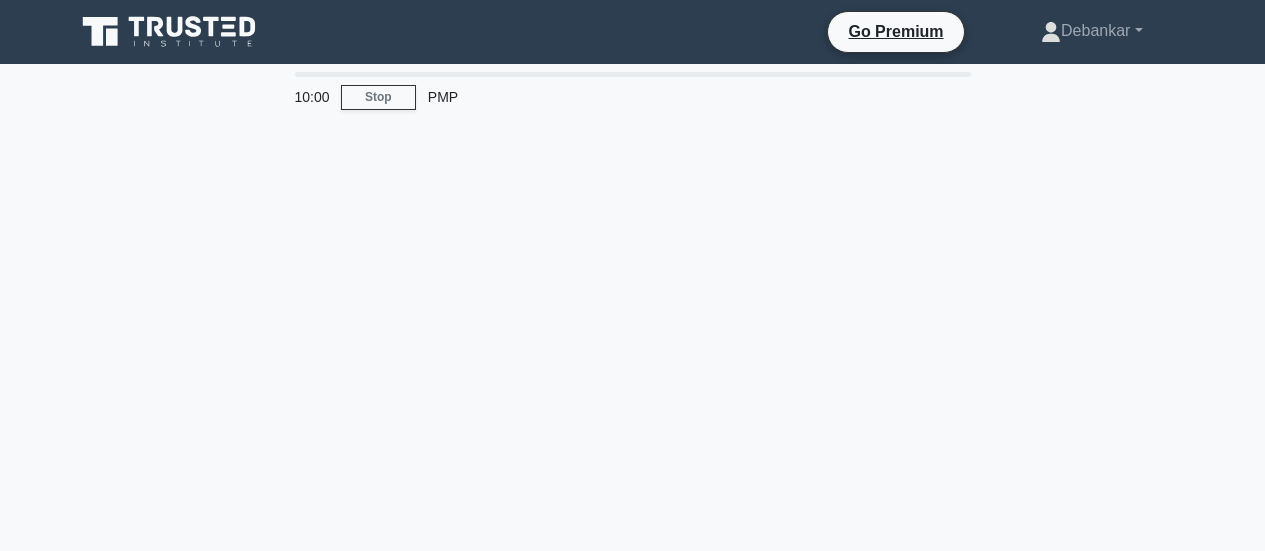 scroll, scrollTop: 0, scrollLeft: 0, axis: both 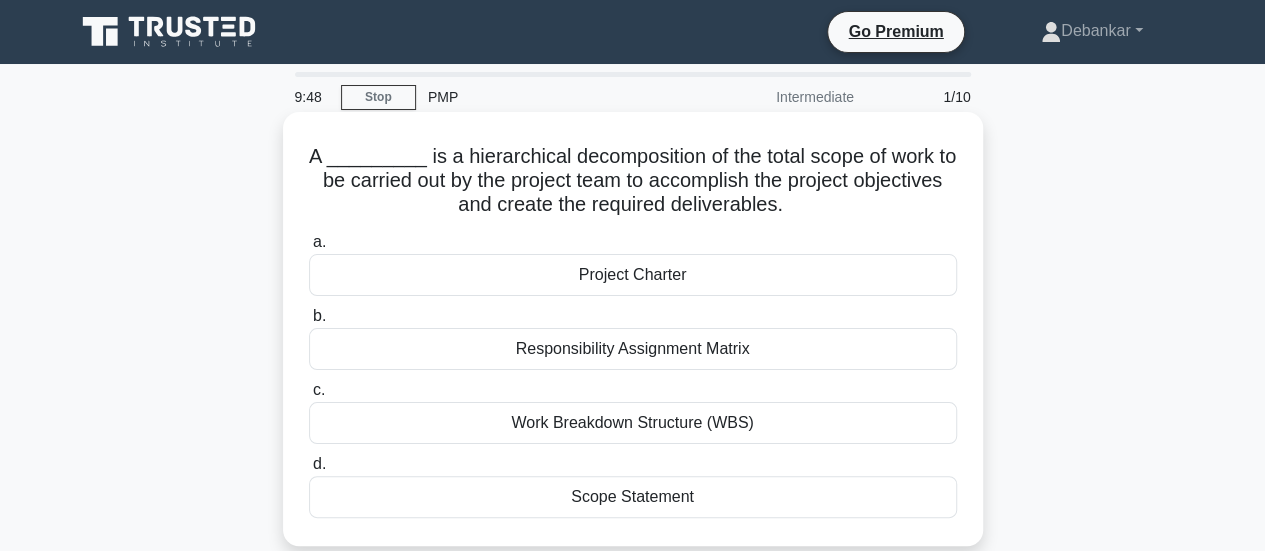 click on "Work Breakdown Structure (WBS)" at bounding box center (633, 423) 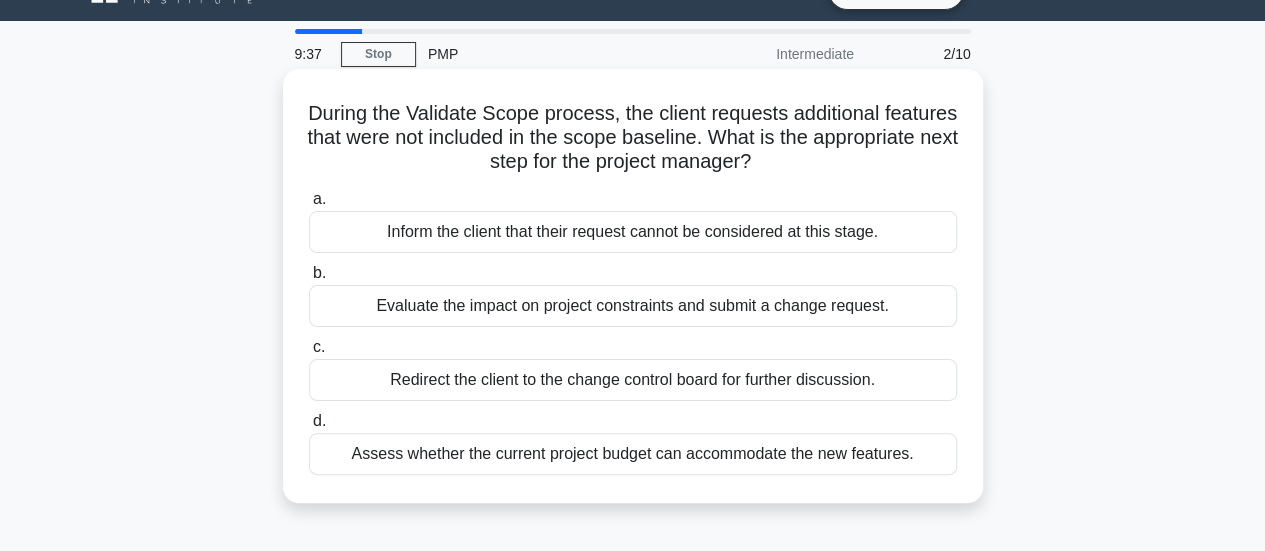 scroll, scrollTop: 45, scrollLeft: 0, axis: vertical 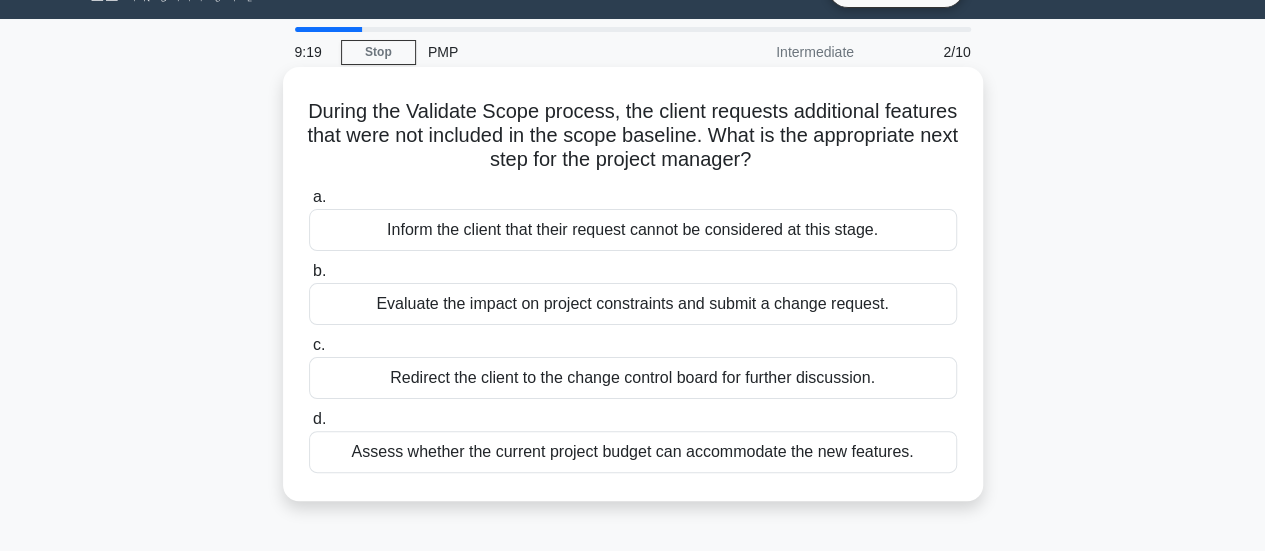 click on "Evaluate the impact on project constraints and submit a change request." at bounding box center [633, 304] 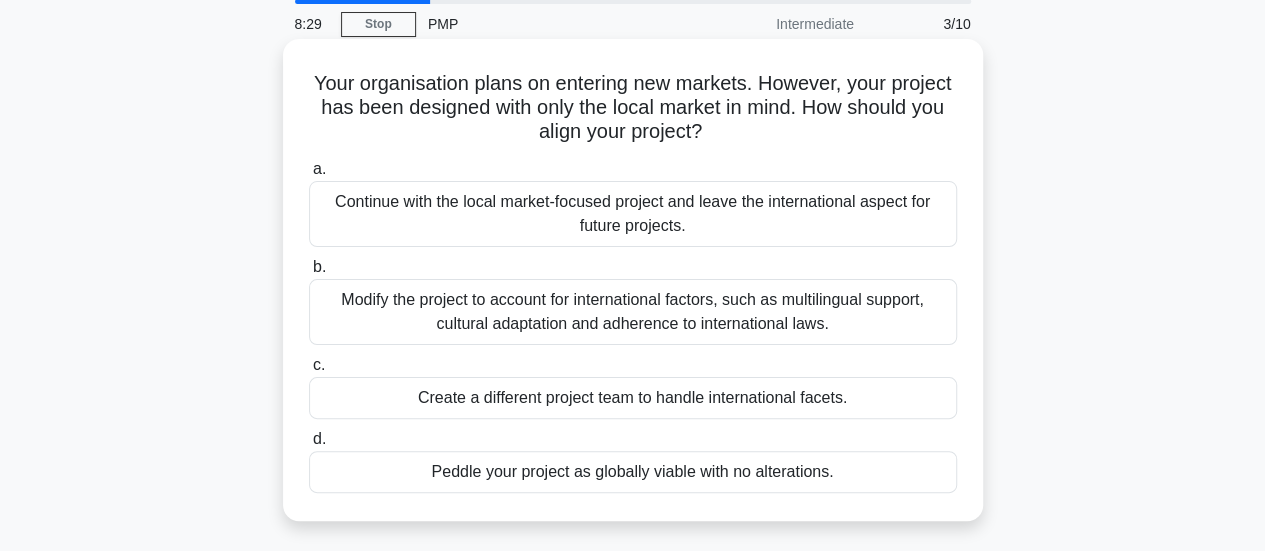 scroll, scrollTop: 72, scrollLeft: 0, axis: vertical 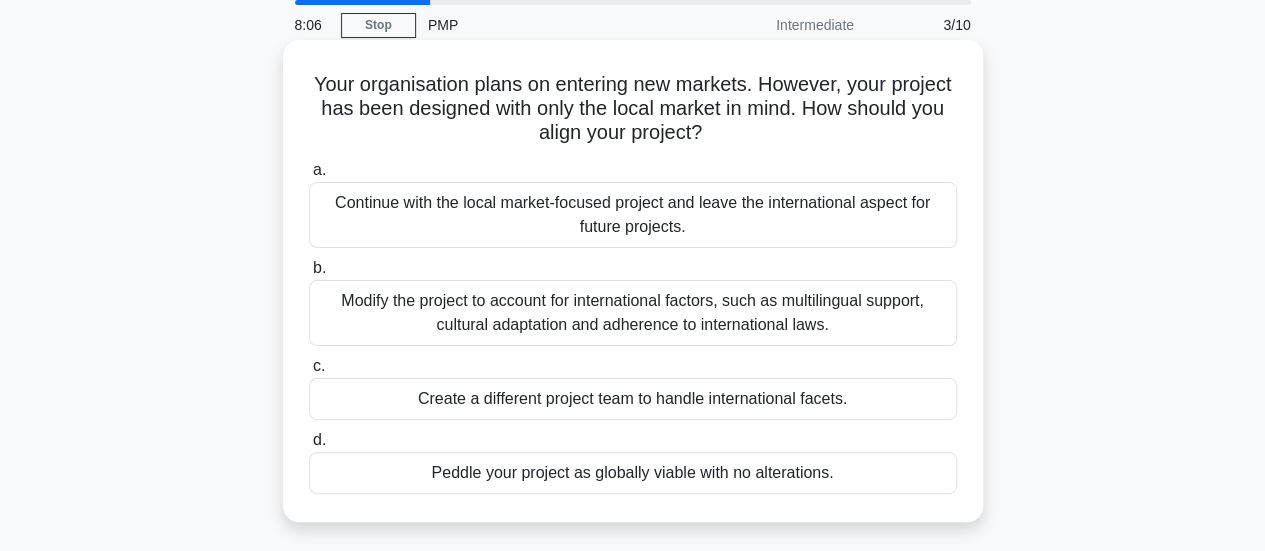 click on "Modify the project to account for international factors, such as multilingual support, cultural adaptation and adherence to international laws." at bounding box center (633, 313) 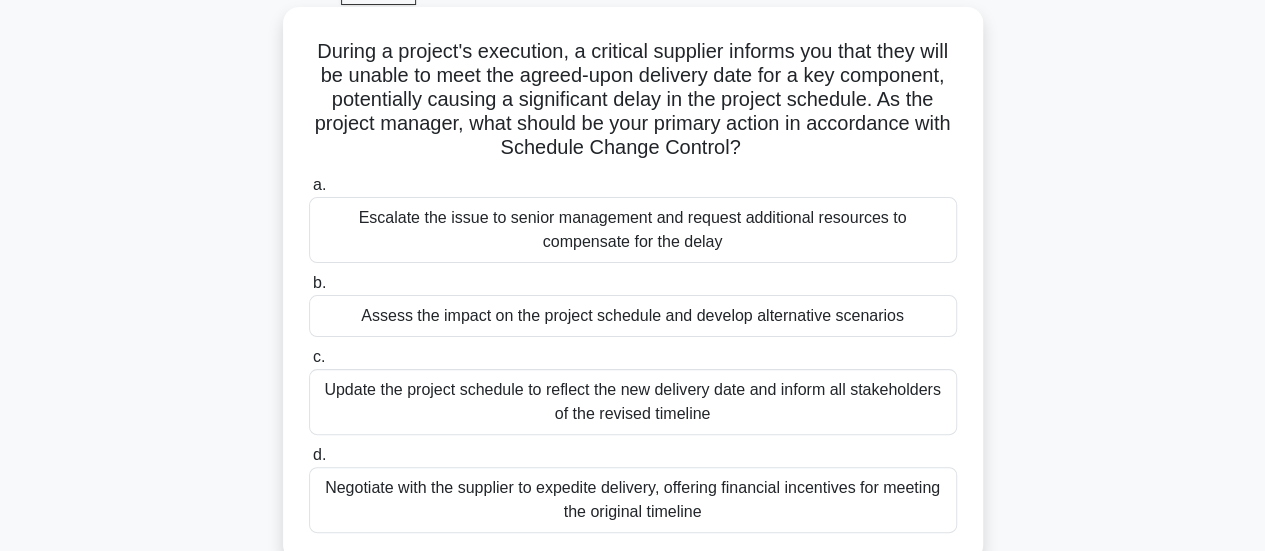 scroll, scrollTop: 106, scrollLeft: 0, axis: vertical 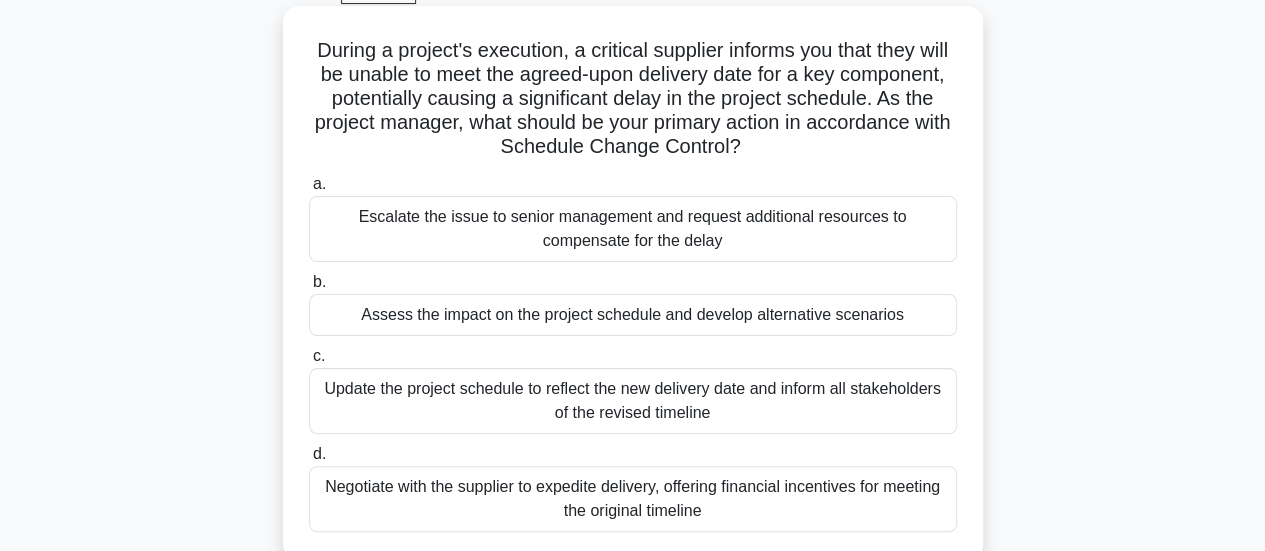 click on "Assess the impact on the project schedule and develop alternative scenarios" at bounding box center (633, 315) 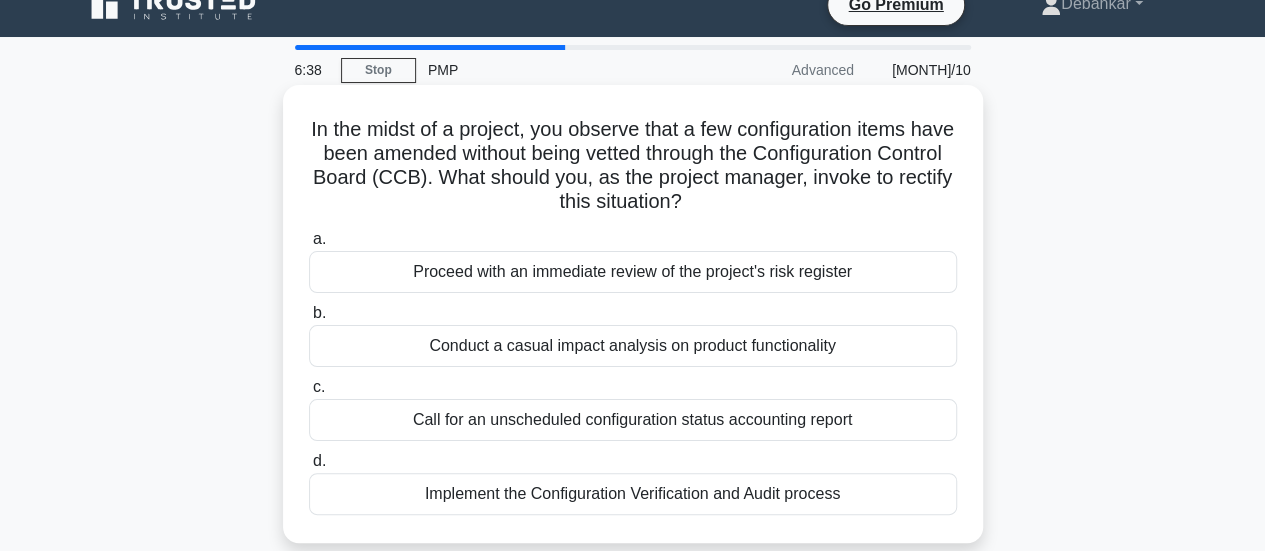 scroll, scrollTop: 0, scrollLeft: 0, axis: both 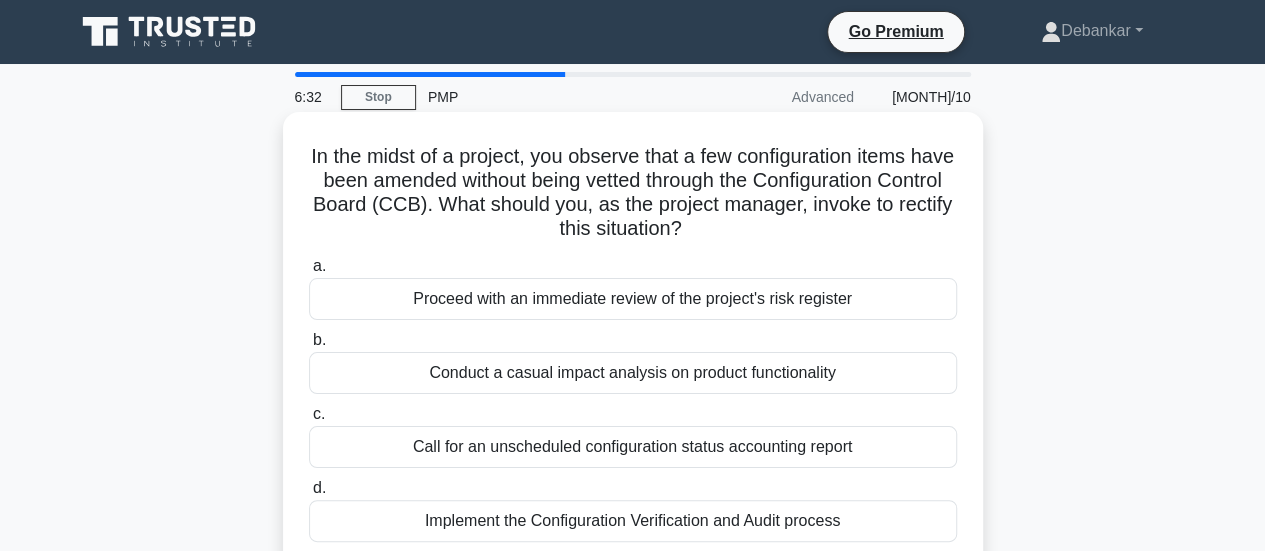 click on "Proceed with an immediate review of the project's risk register" at bounding box center (633, 299) 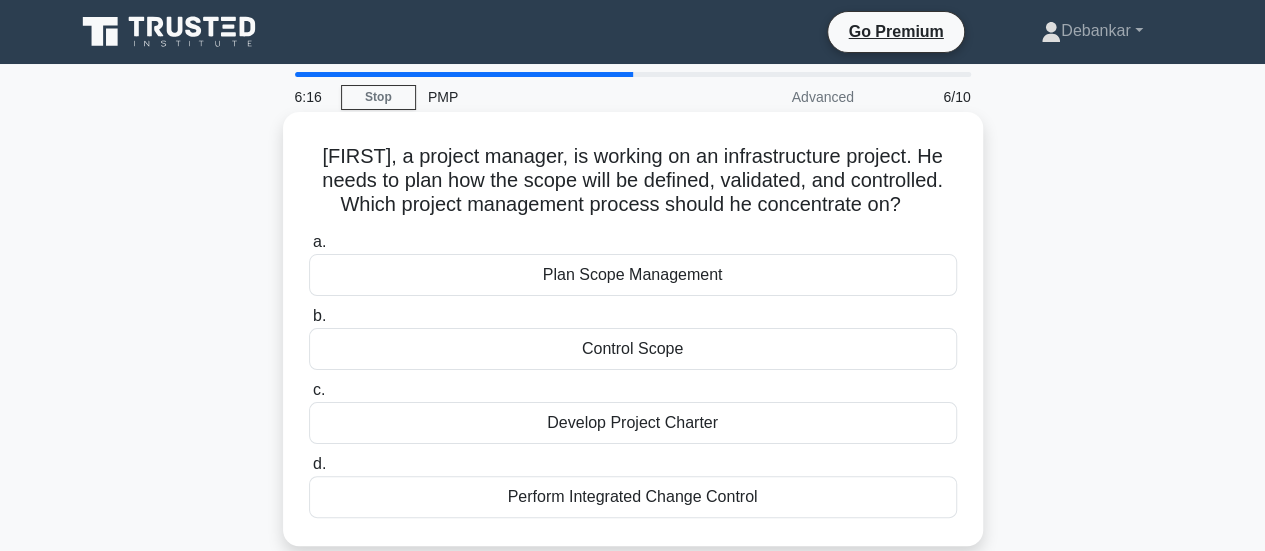click on "Plan Scope Management" at bounding box center (633, 275) 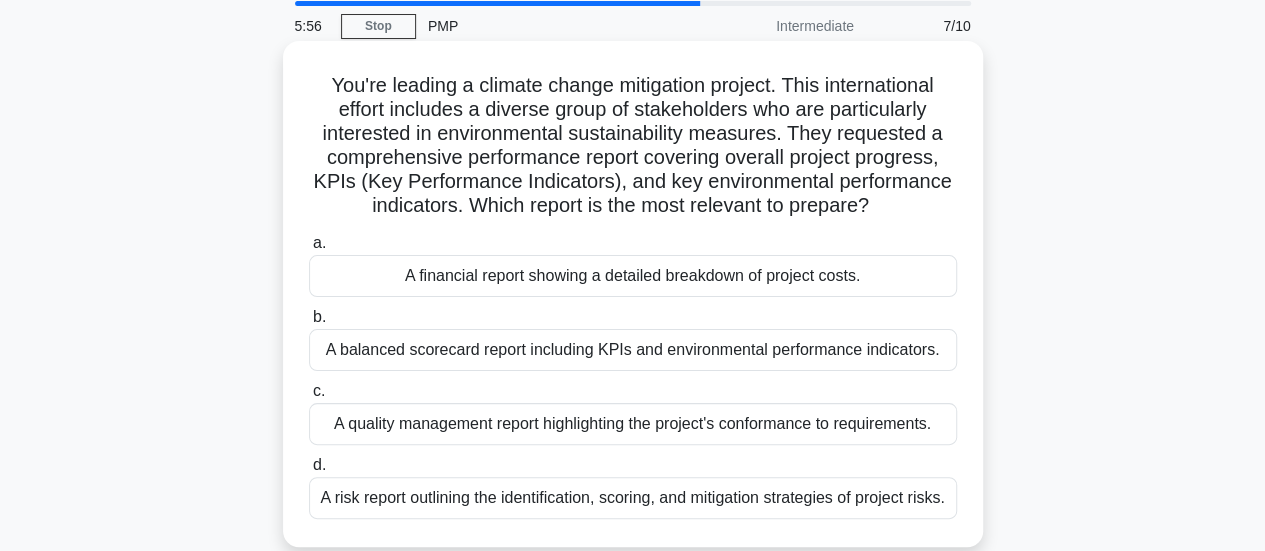 scroll, scrollTop: 72, scrollLeft: 0, axis: vertical 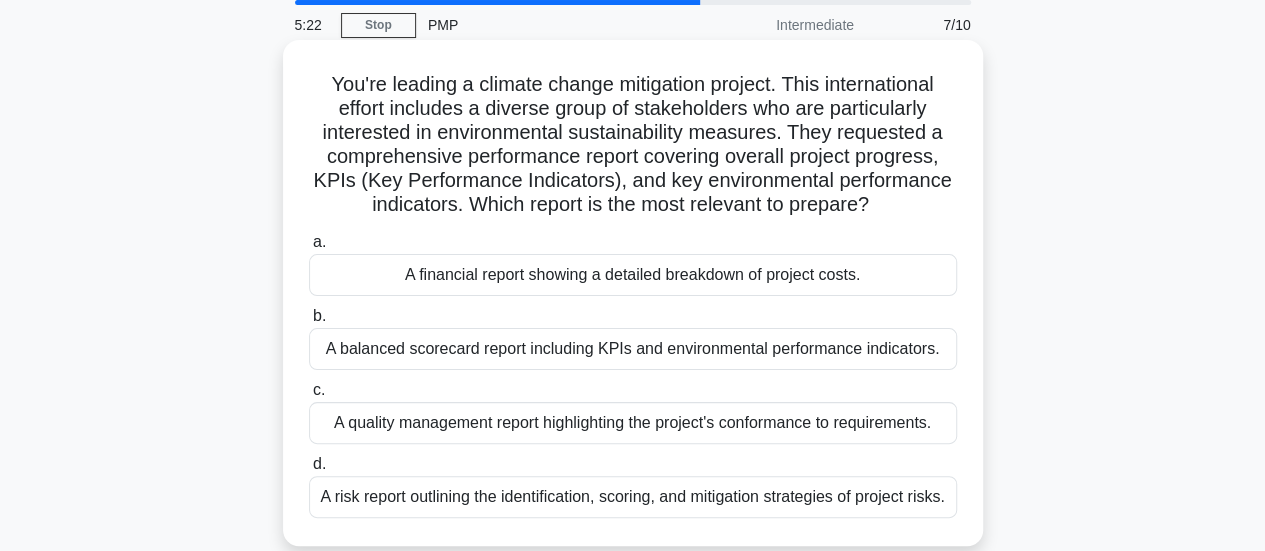 click on "A balanced scorecard report including KPIs and environmental performance indicators." at bounding box center [633, 349] 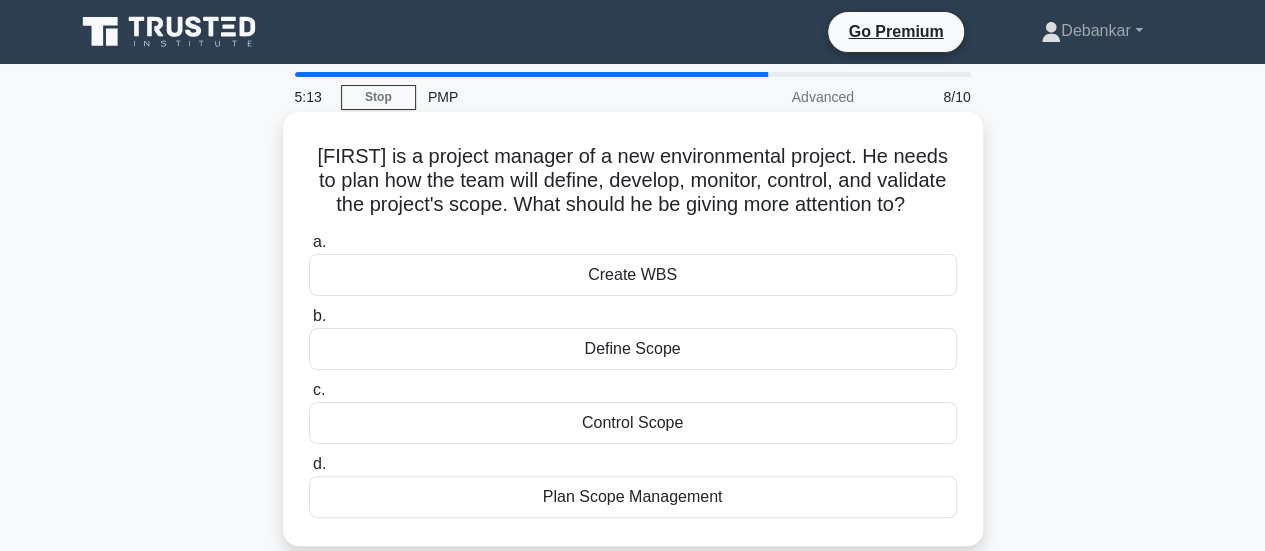 scroll, scrollTop: 18, scrollLeft: 0, axis: vertical 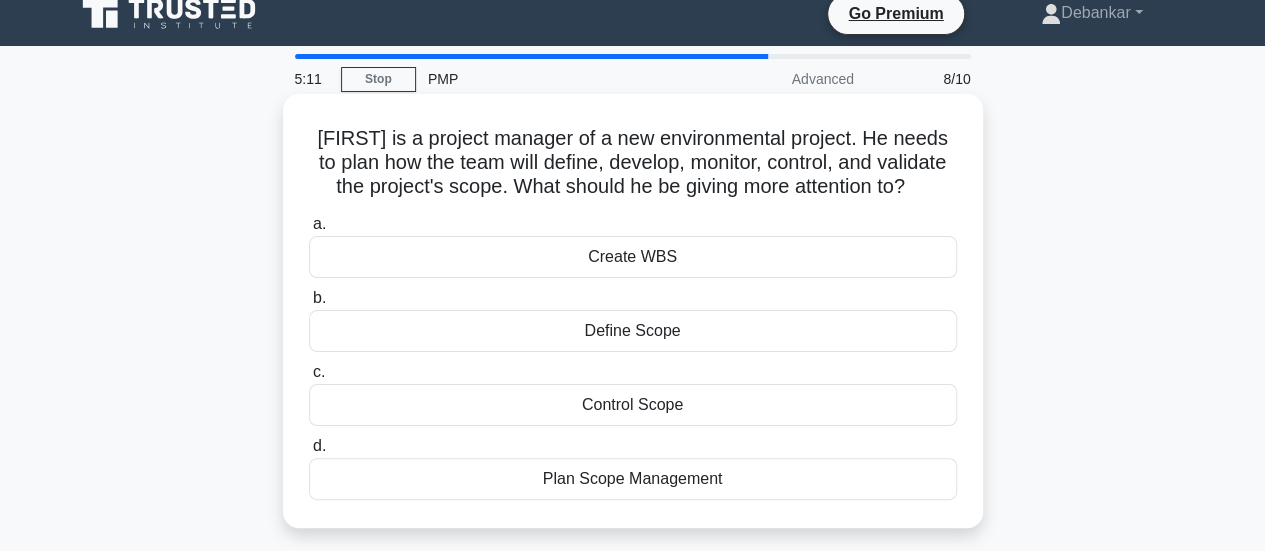 click on "Plan Scope Management" at bounding box center (633, 479) 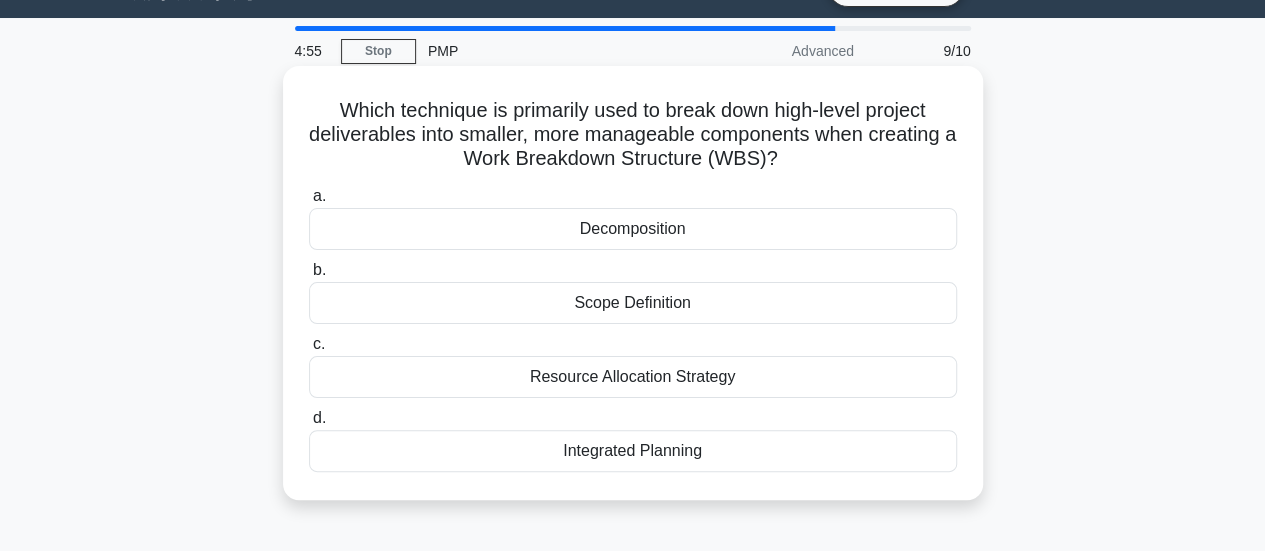 scroll, scrollTop: 49, scrollLeft: 0, axis: vertical 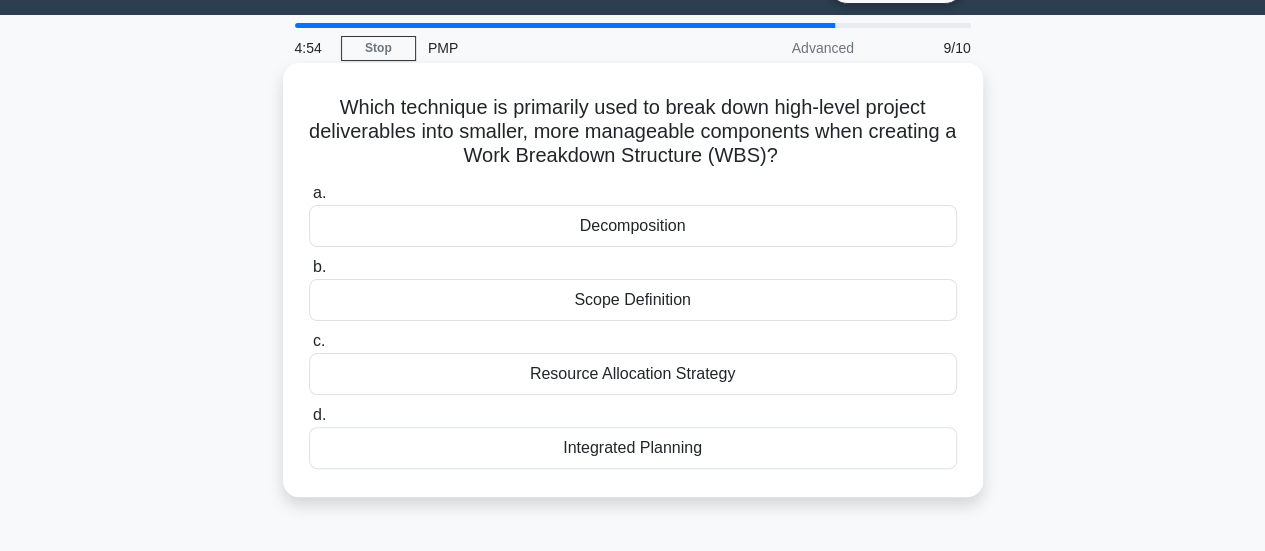 click on "Decomposition" at bounding box center (633, 226) 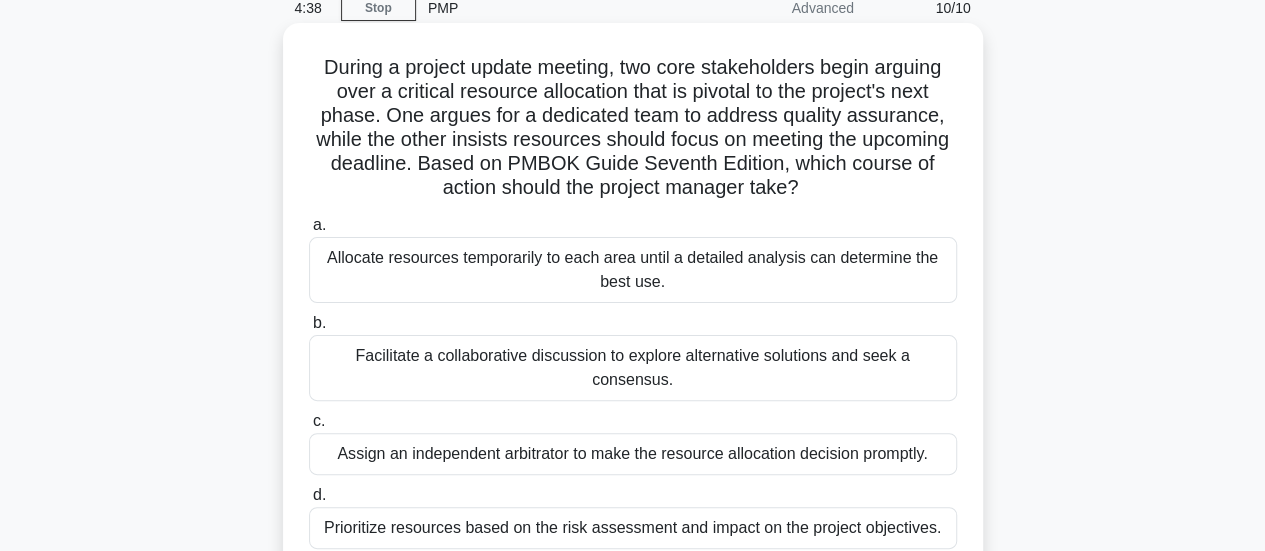 scroll, scrollTop: 92, scrollLeft: 0, axis: vertical 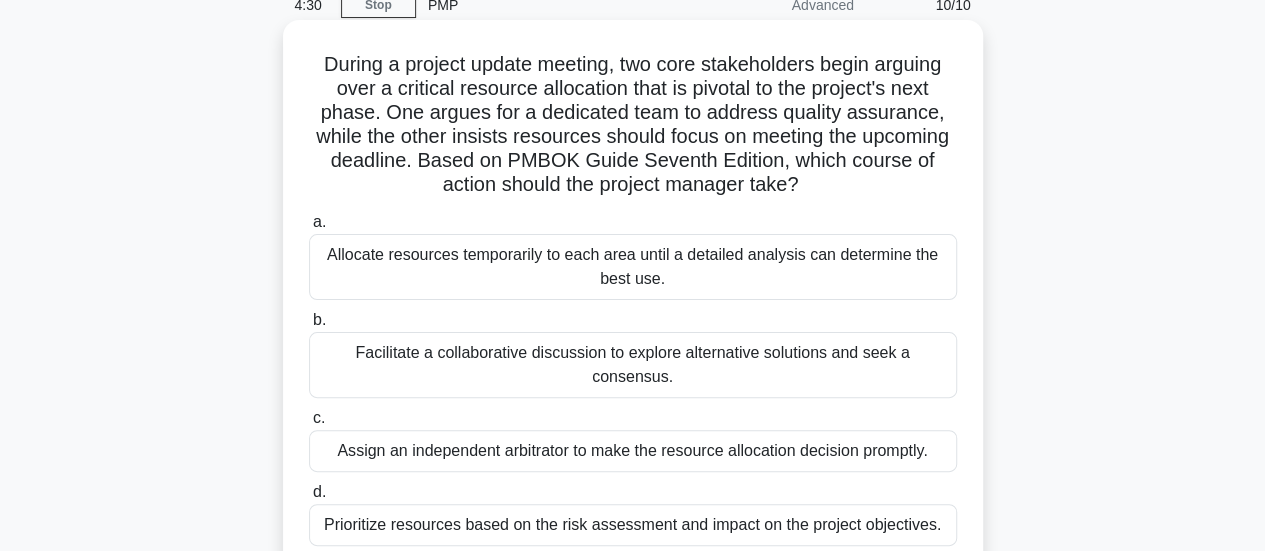 click on "Facilitate a collaborative discussion to explore alternative solutions and seek a consensus." at bounding box center (633, 365) 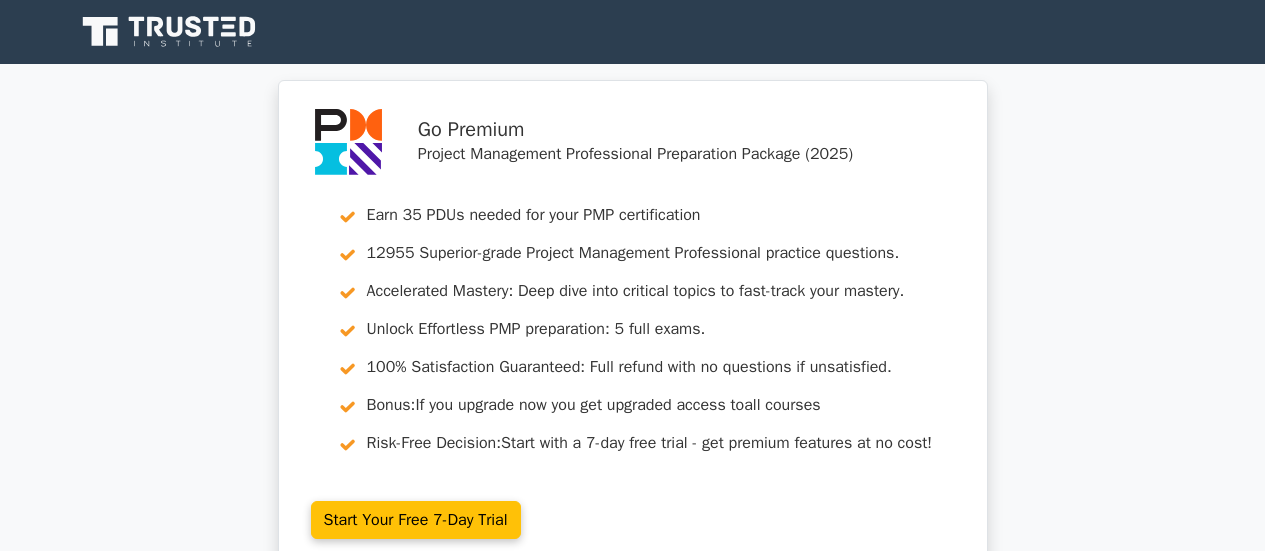 scroll, scrollTop: 276, scrollLeft: 0, axis: vertical 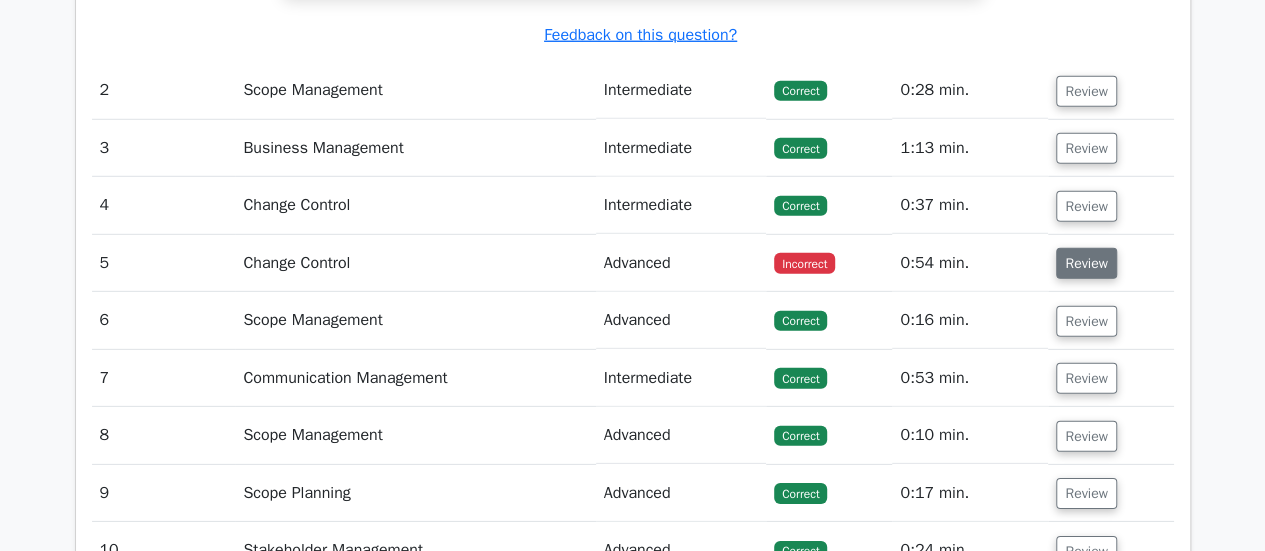 click on "Review" at bounding box center (1086, 263) 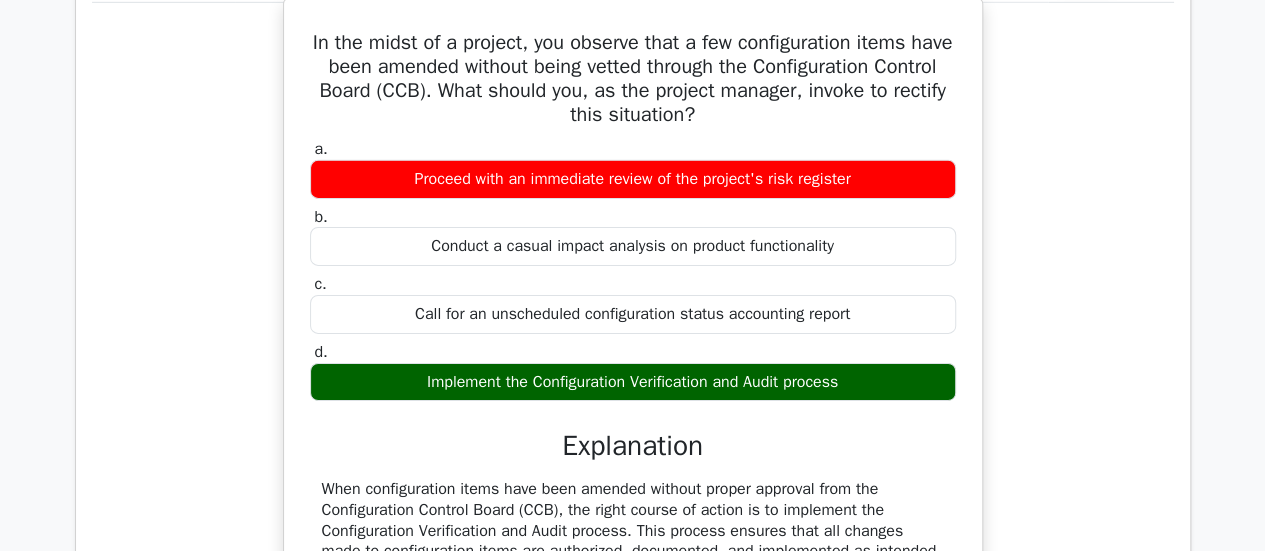 scroll, scrollTop: 3147, scrollLeft: 0, axis: vertical 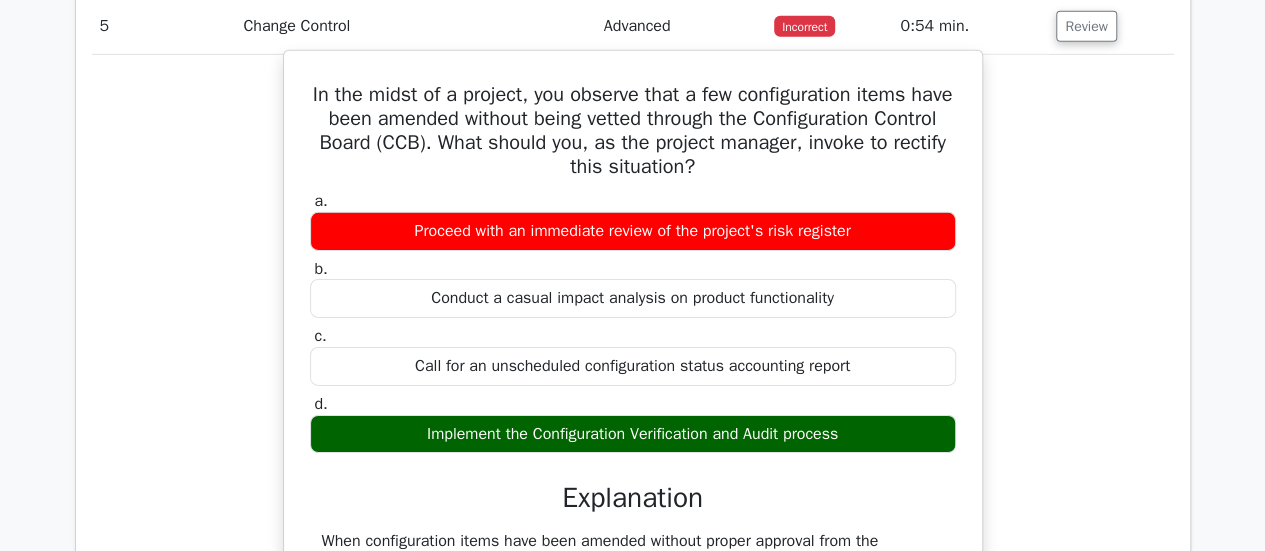 type 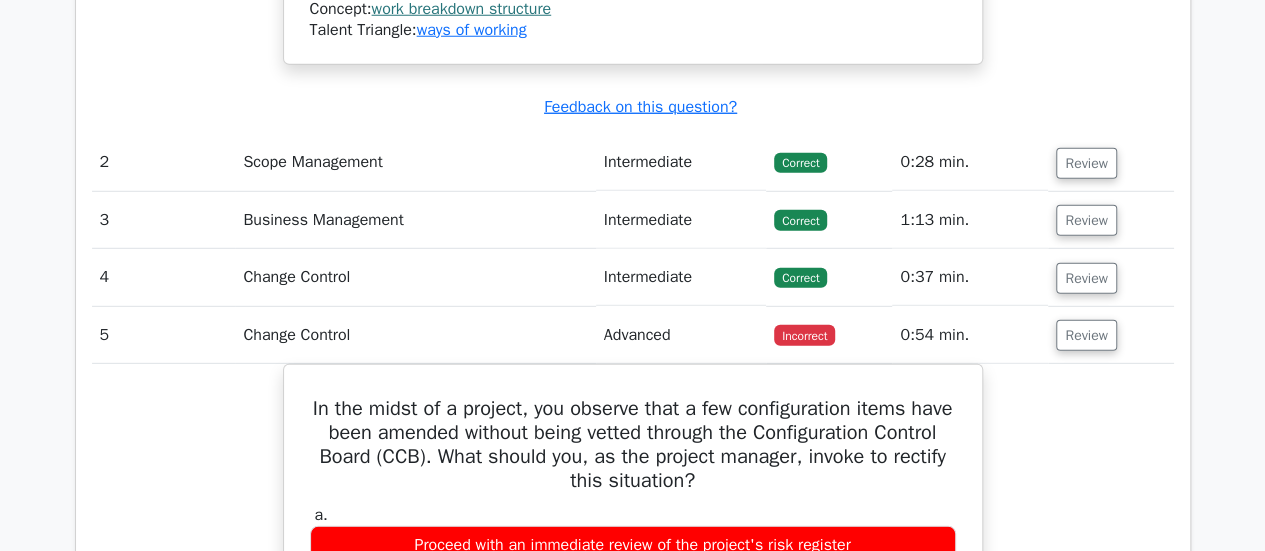 scroll, scrollTop: 2780, scrollLeft: 0, axis: vertical 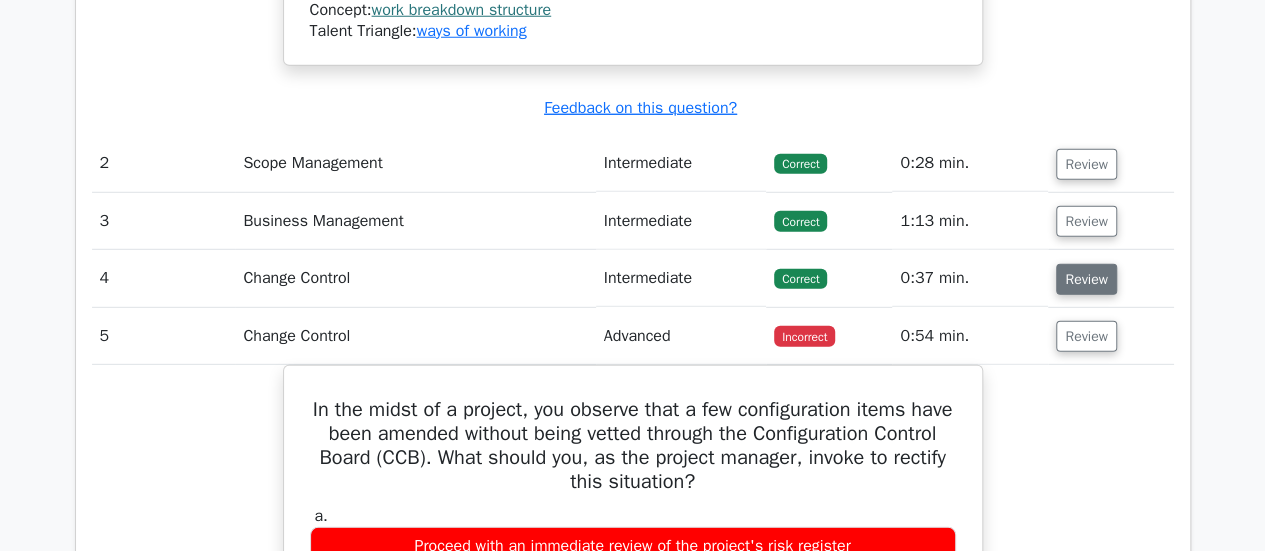 click on "Review" at bounding box center (1086, 279) 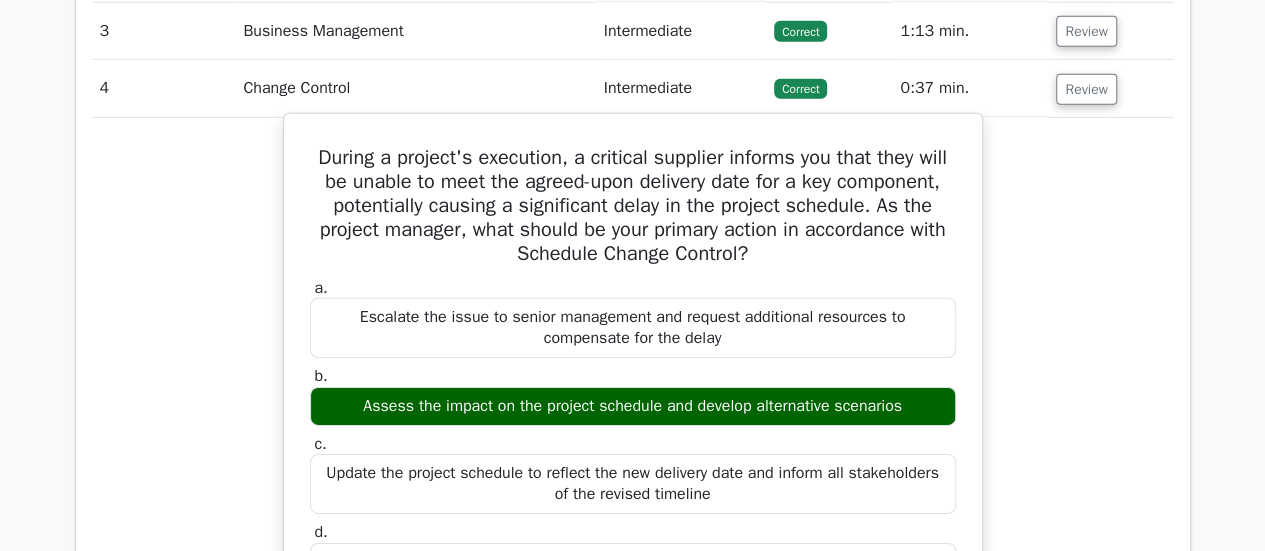 scroll, scrollTop: 2971, scrollLeft: 0, axis: vertical 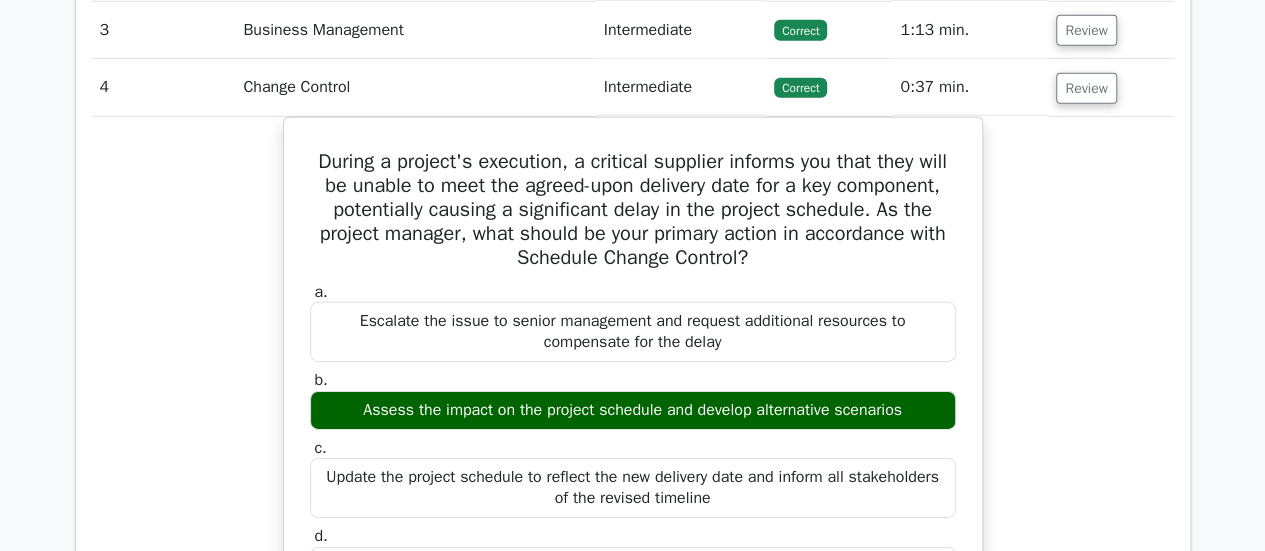 click on "During a project's execution, a critical supplier informs you that they will be unable to meet the agreed-upon delivery date for a key component, potentially causing a significant delay in the project schedule. As the project manager, what should be your primary action in accordance with Schedule Change Control?
a.
Escalate the issue to senior management and request additional resources to compensate for the delay" at bounding box center [633, 755] 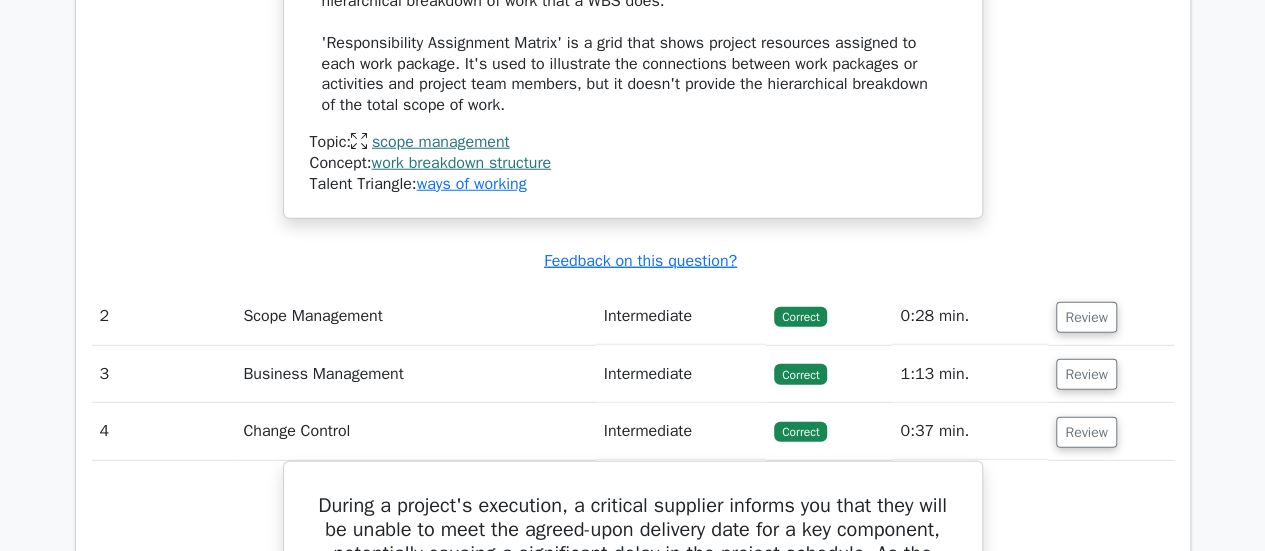 scroll, scrollTop: 2572, scrollLeft: 0, axis: vertical 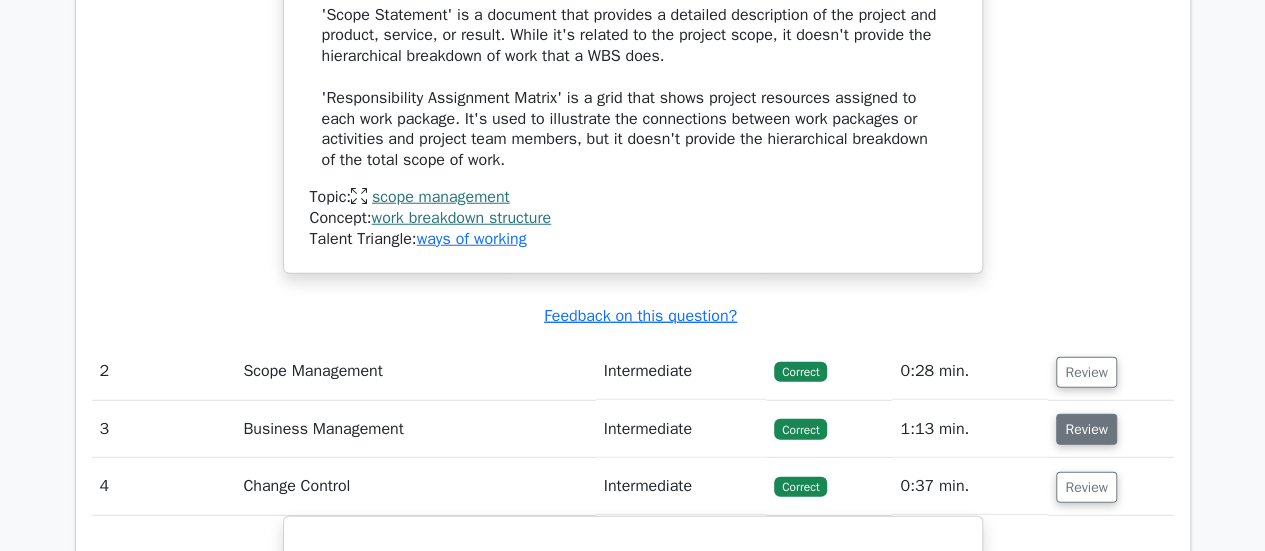 click on "Review" at bounding box center (1086, 429) 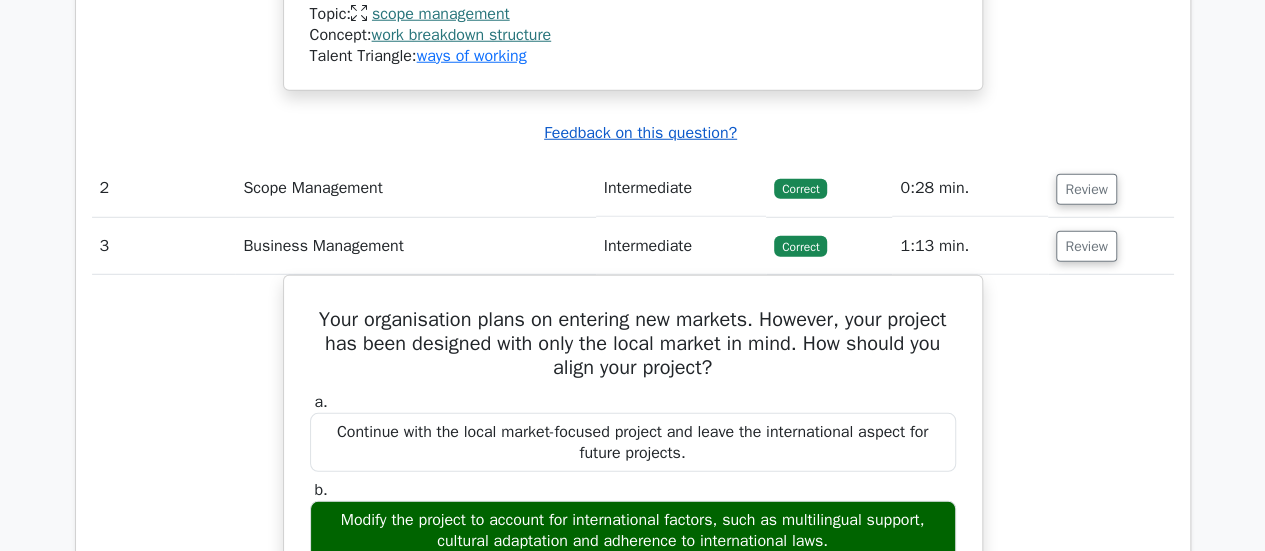 scroll, scrollTop: 2866, scrollLeft: 0, axis: vertical 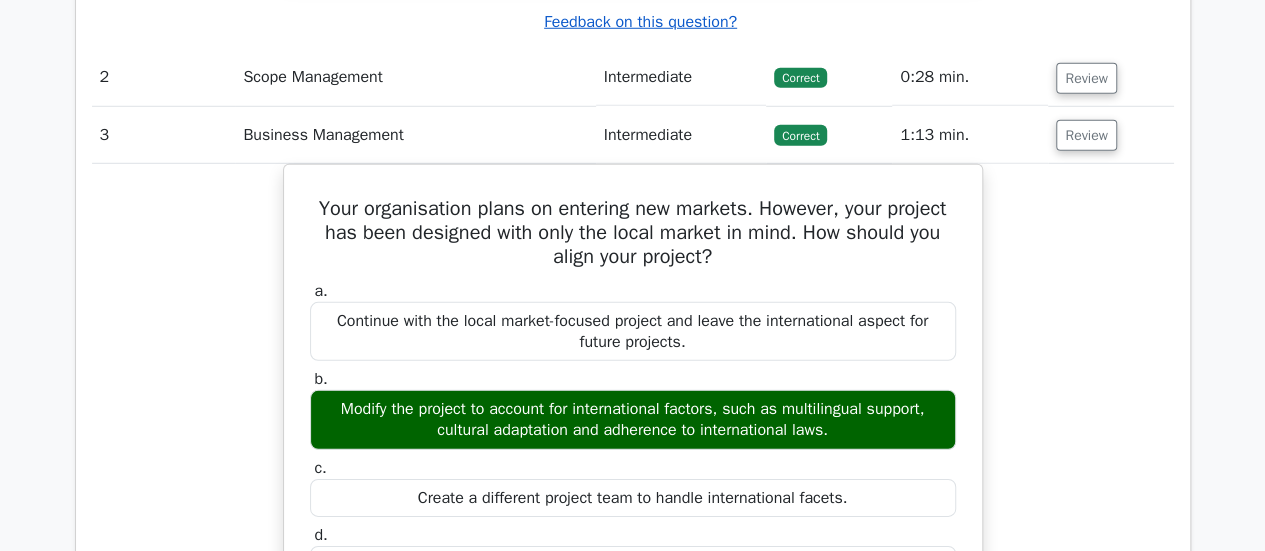 type 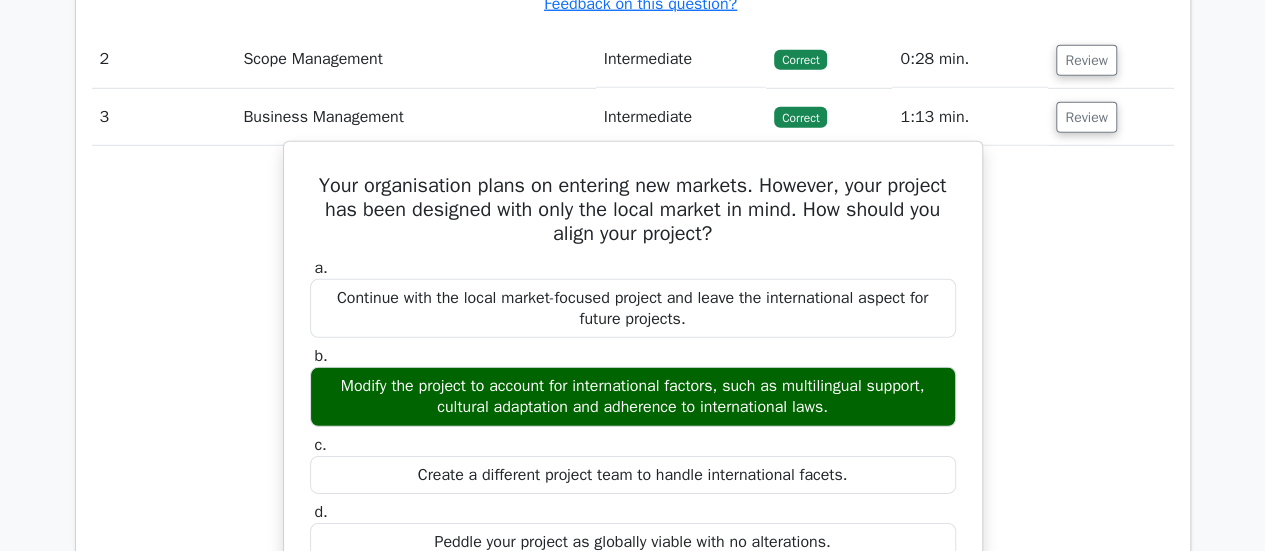 scroll, scrollTop: 2885, scrollLeft: 0, axis: vertical 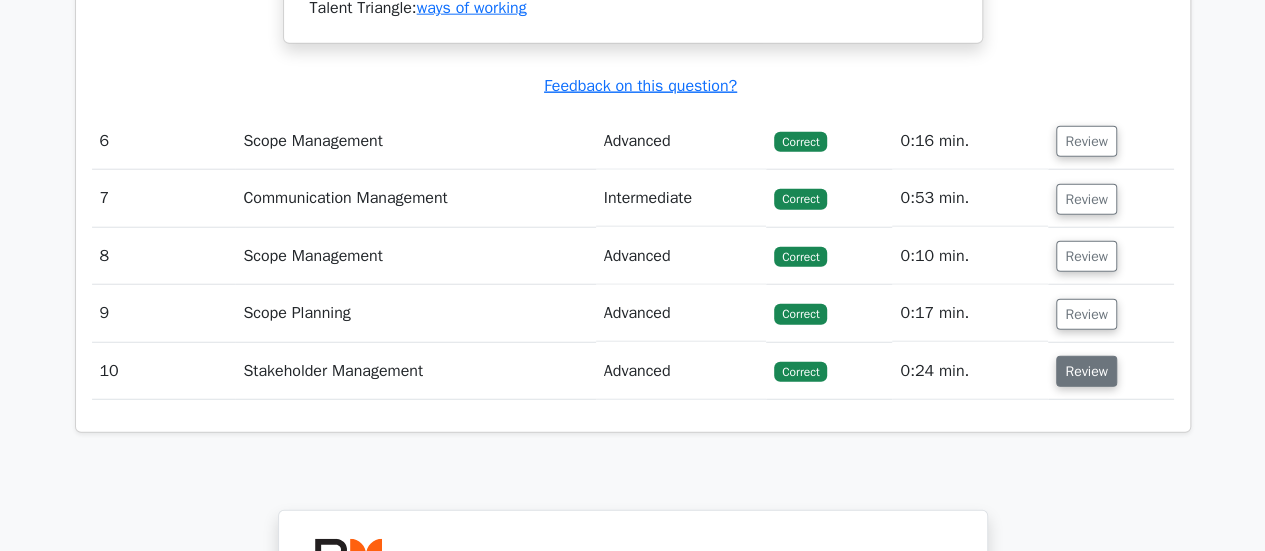 click on "Review" at bounding box center [1086, 371] 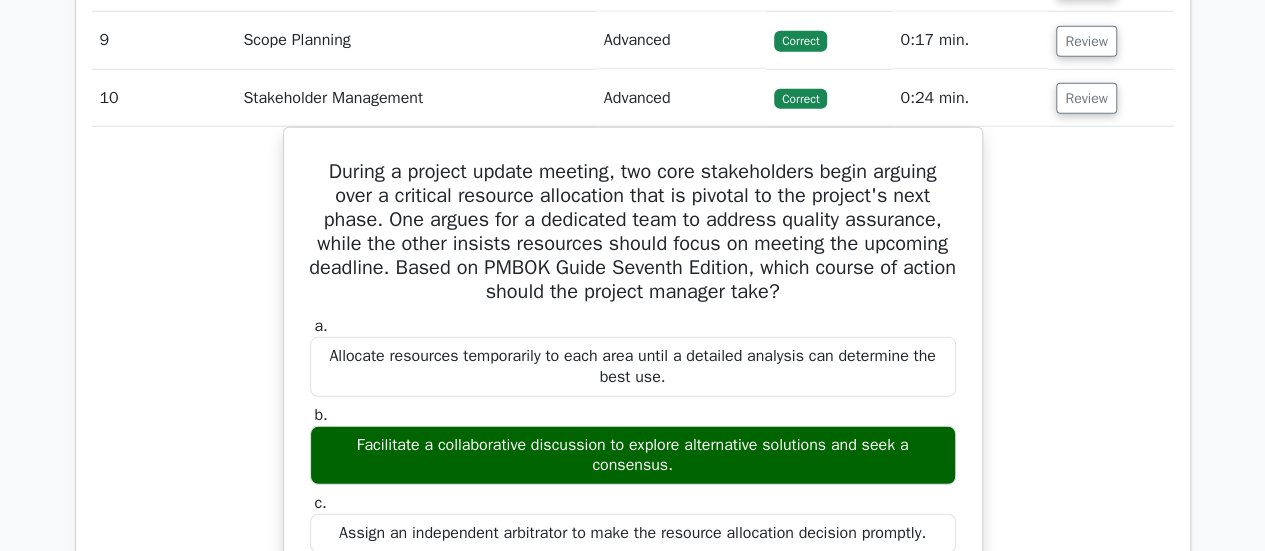 scroll, scrollTop: 6555, scrollLeft: 0, axis: vertical 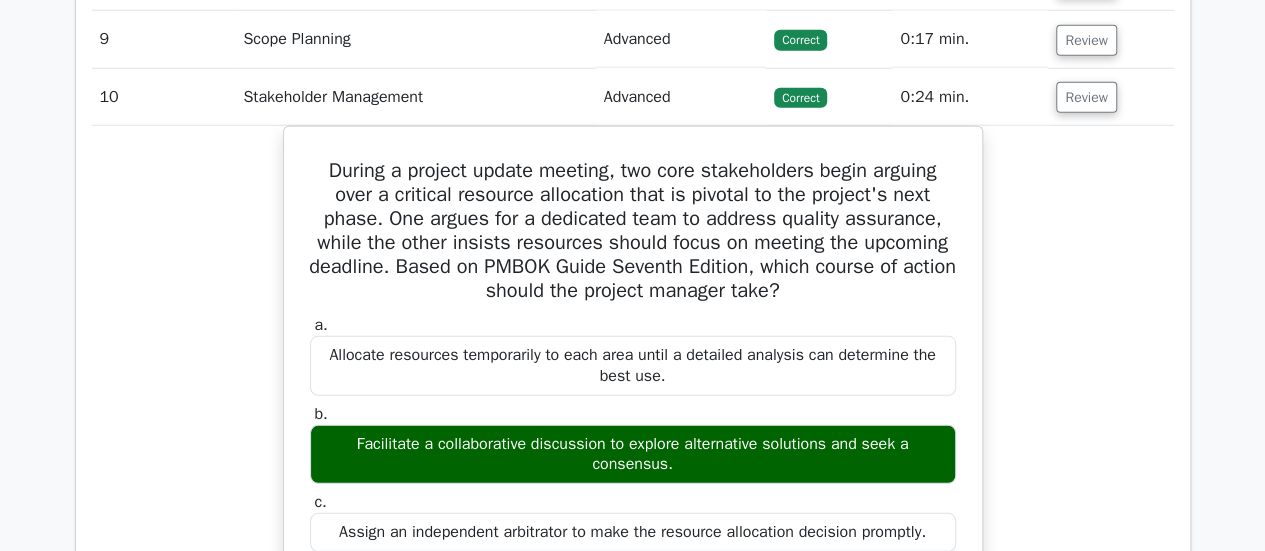 type 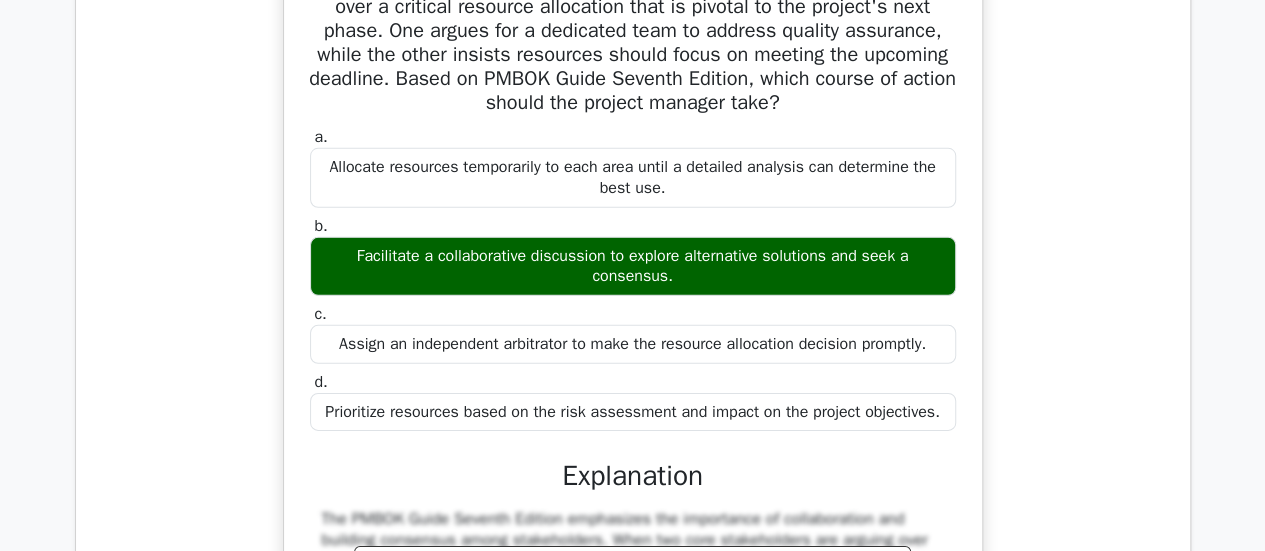scroll, scrollTop: 6737, scrollLeft: 0, axis: vertical 